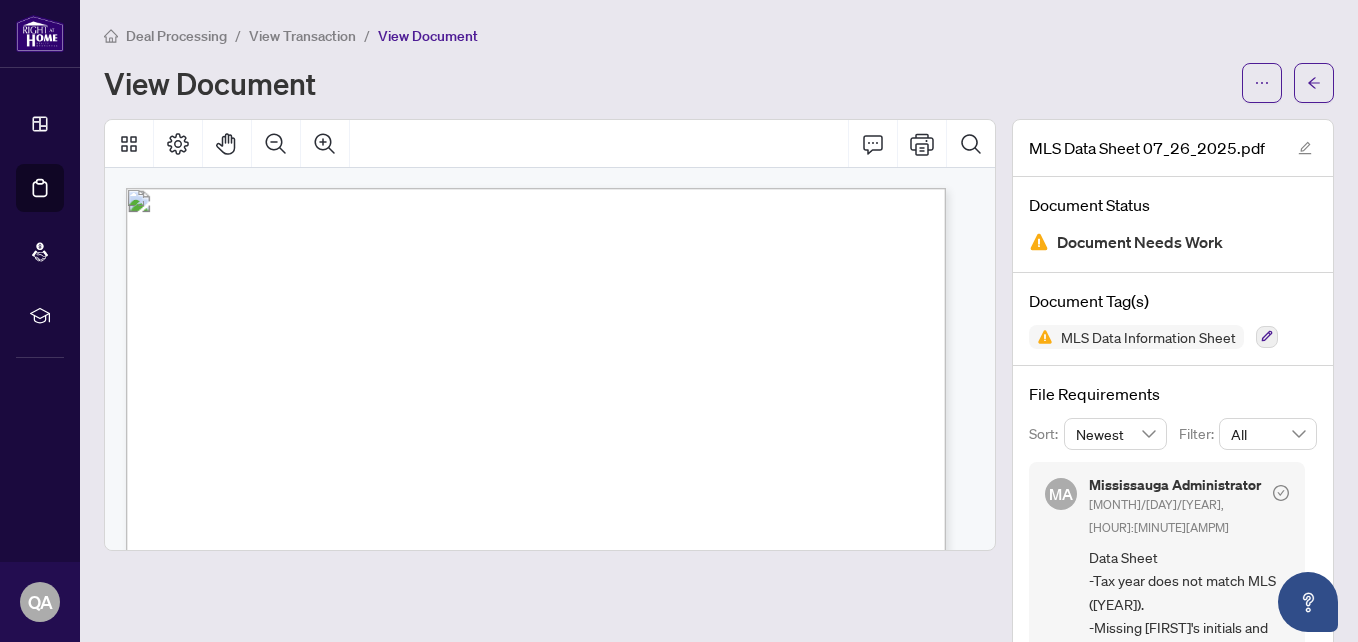 scroll, scrollTop: 0, scrollLeft: 0, axis: both 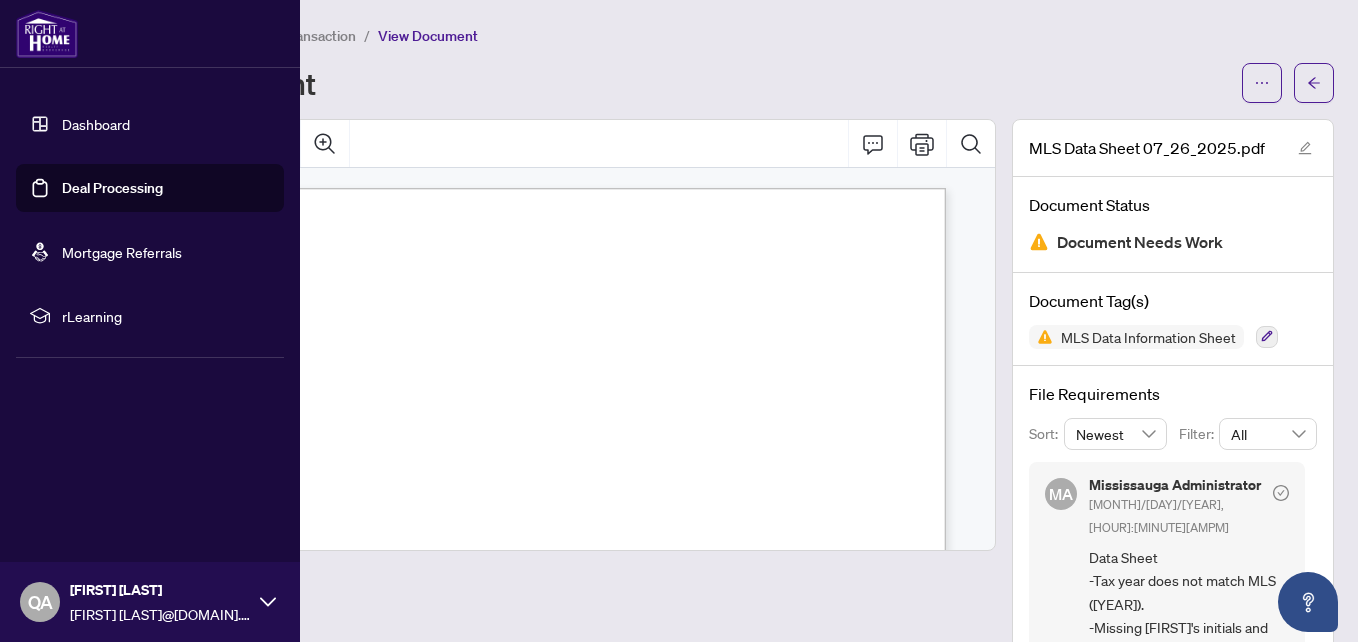 click on "Dashboard" at bounding box center [96, 124] 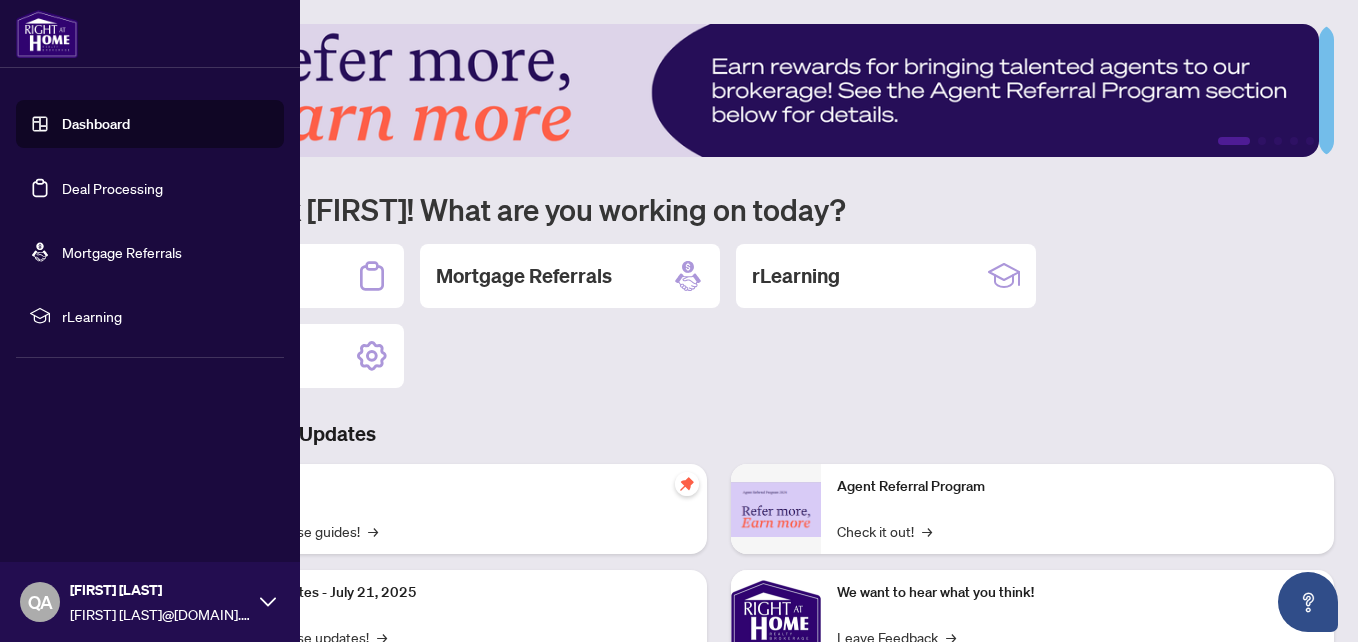 click on "Deal Processing" at bounding box center [112, 188] 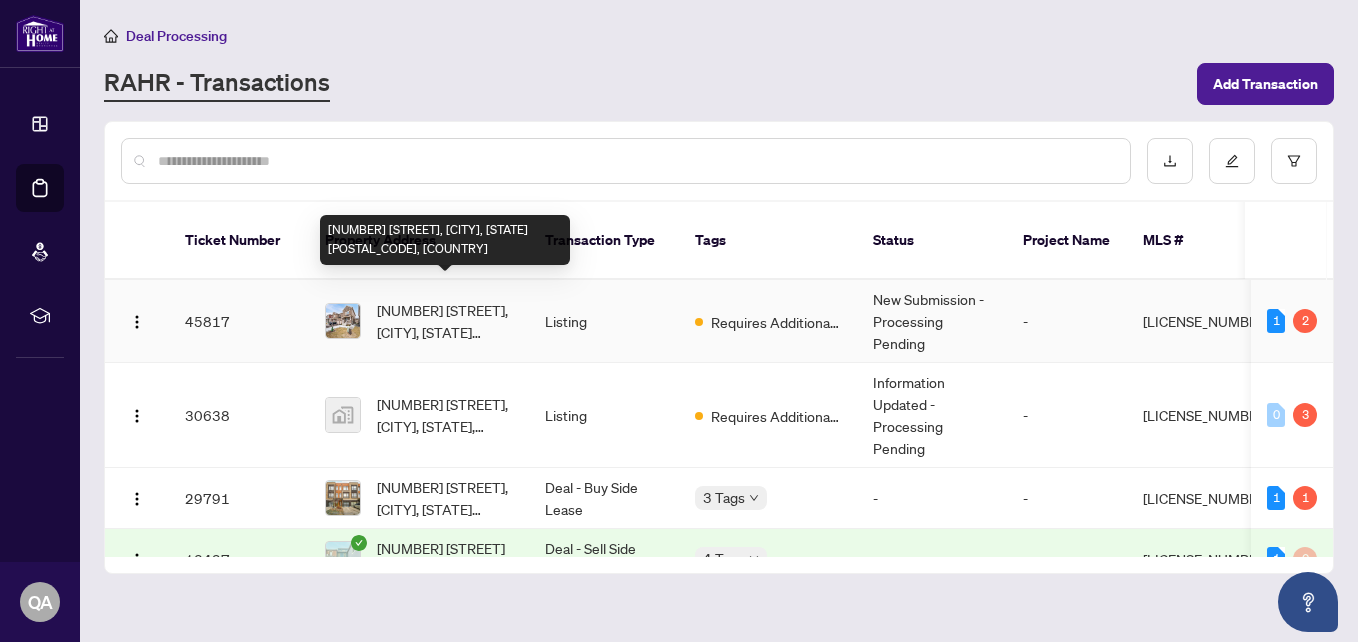 click on "[NUMBER] [STREET], [CITY], [STATE] [POSTAL_CODE], [COUNTRY]" at bounding box center (445, 321) 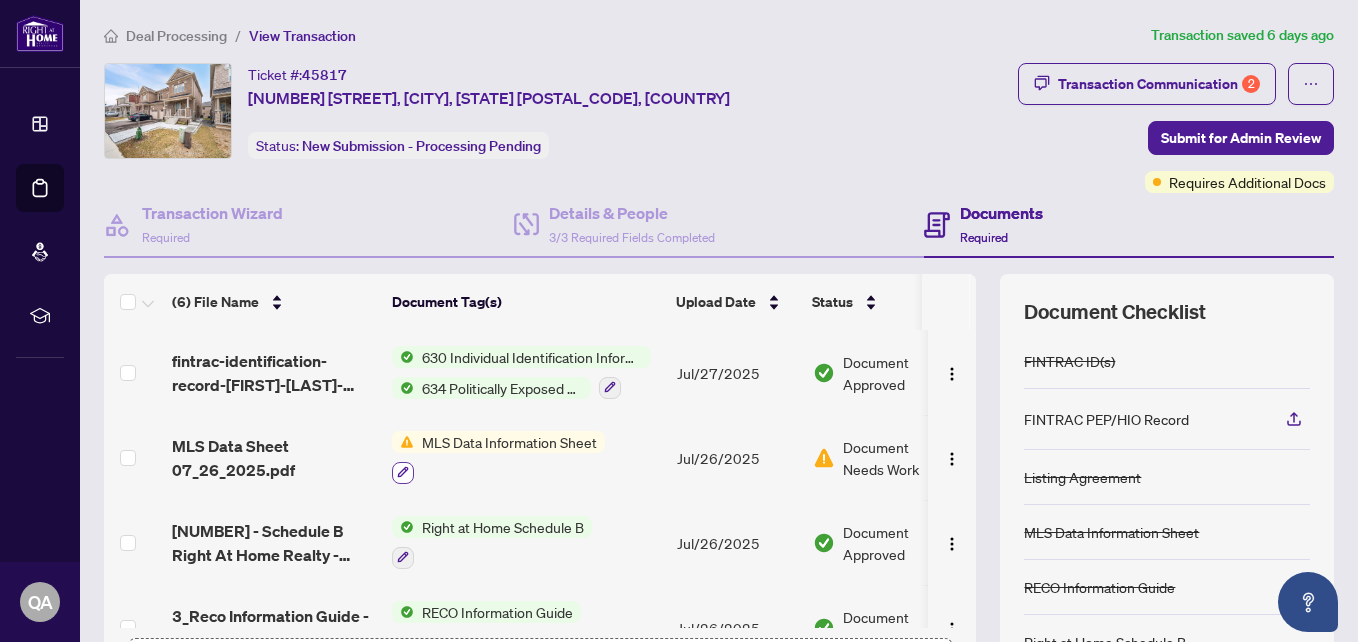 click 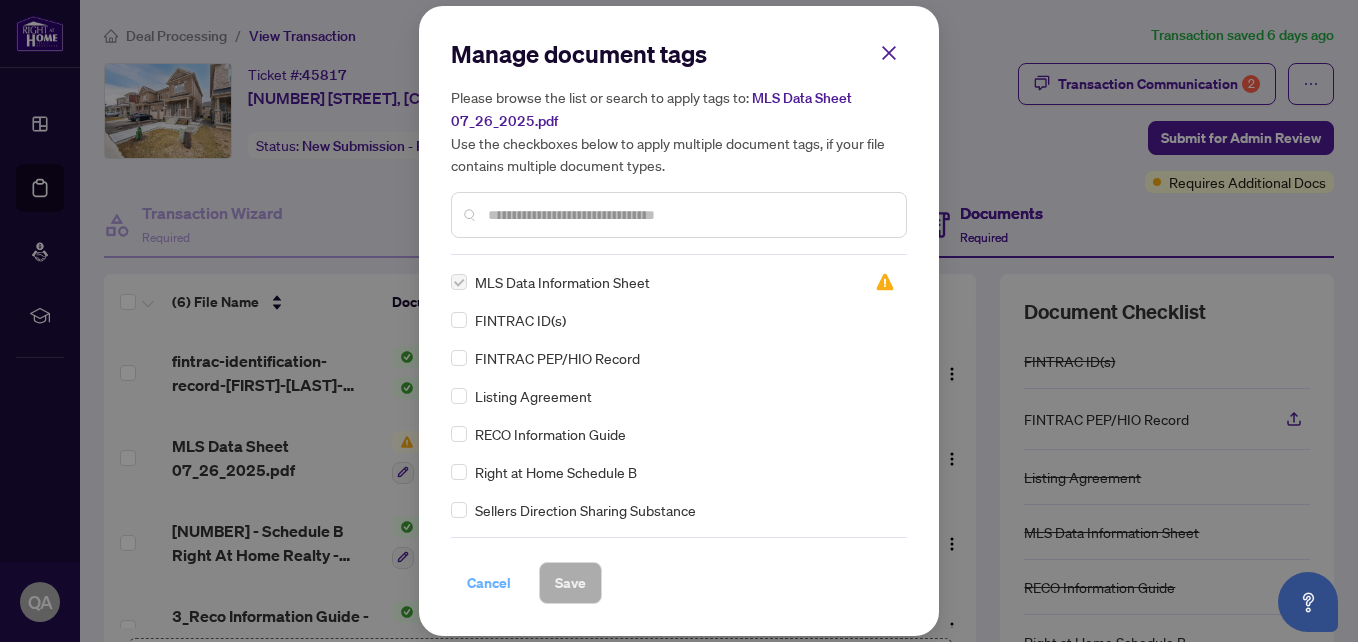 click on "Cancel" at bounding box center [489, 583] 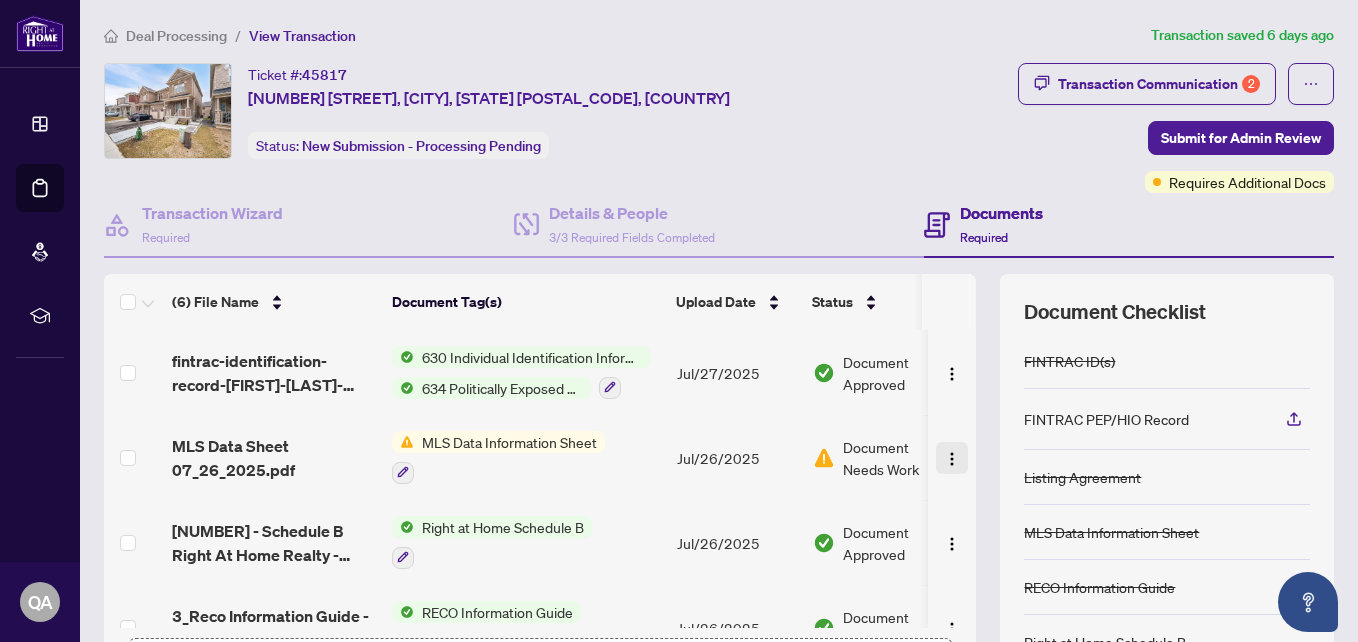click at bounding box center (952, 459) 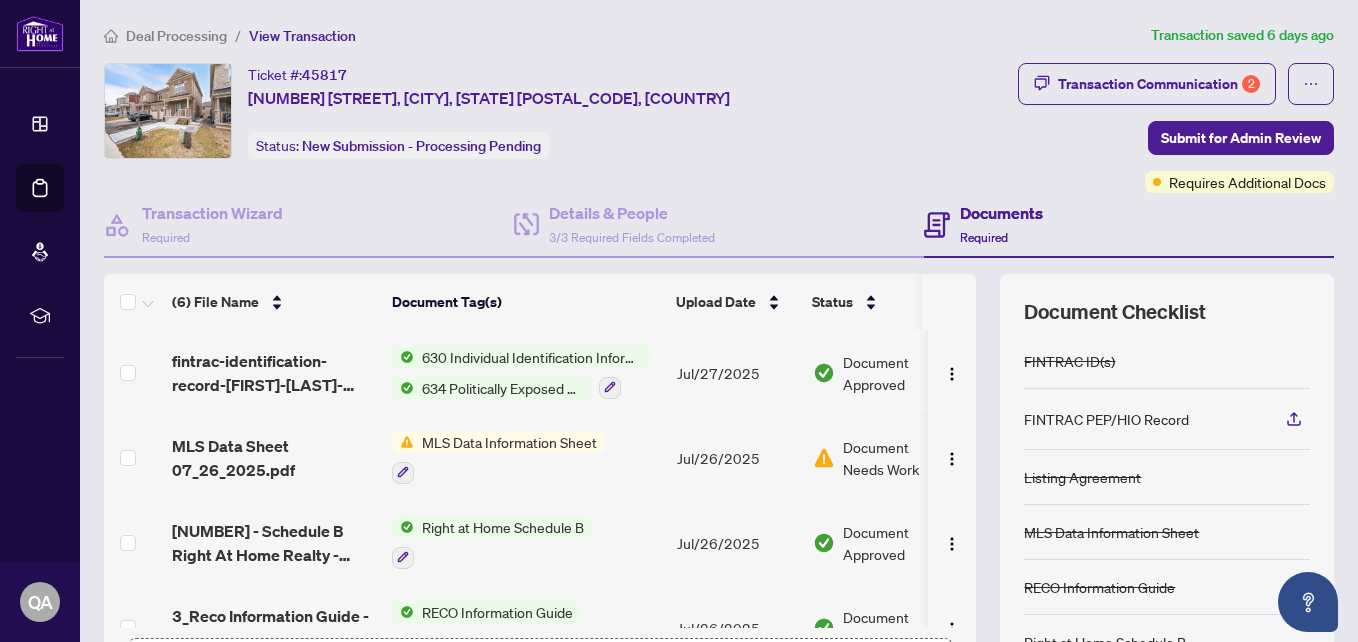 click on "Ticket #:  [NUMBER] [NUMBER] [STREET], [CITY], [STATE] [POSTAL_CODE], [COUNTRY] Status:   New Submission - Processing Pending" at bounding box center [487, 111] 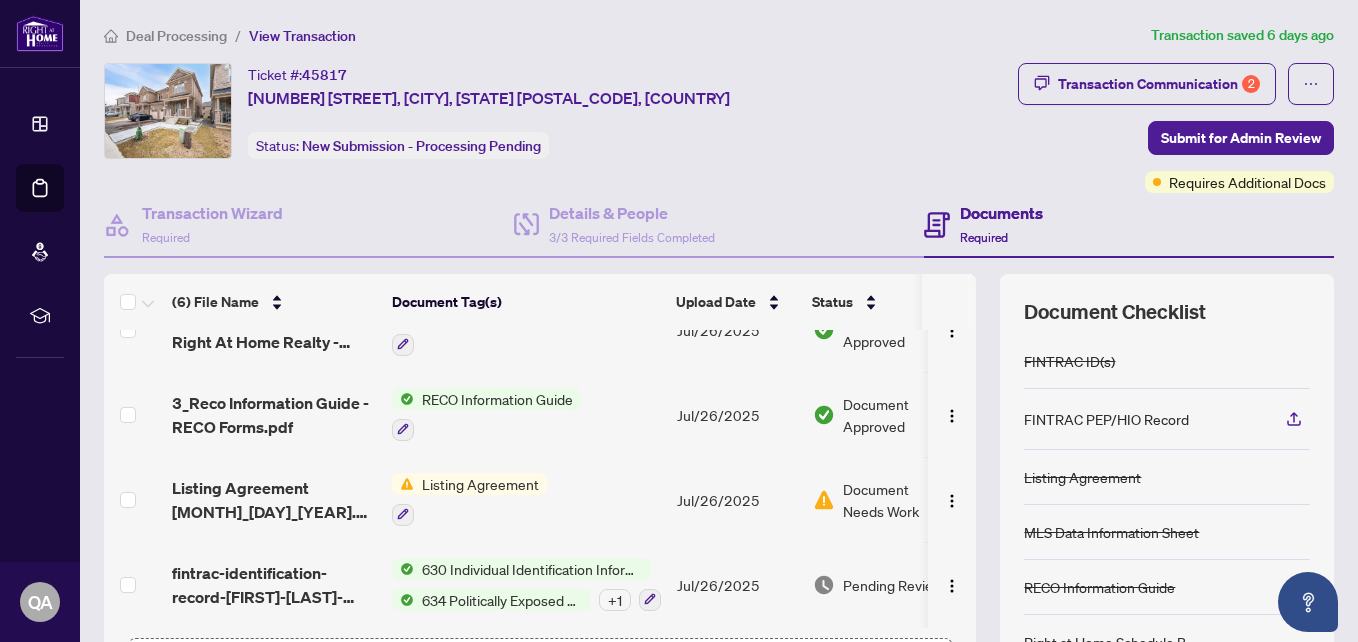scroll, scrollTop: 216, scrollLeft: 0, axis: vertical 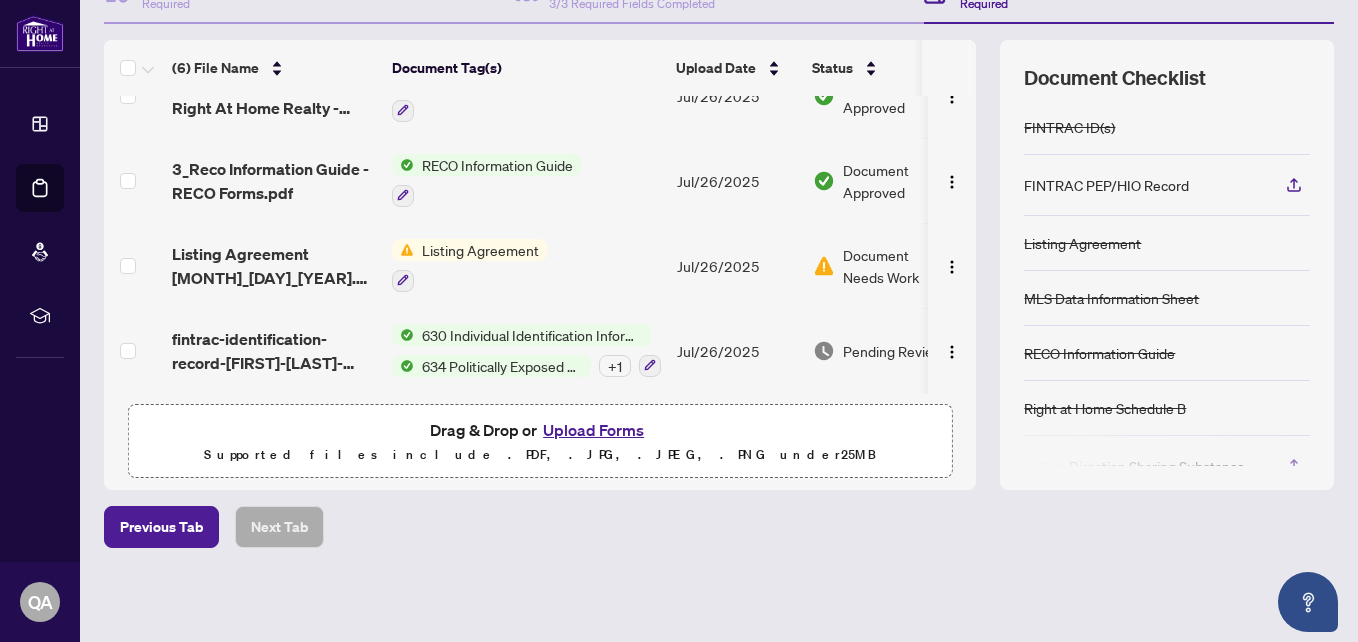 click on "Upload Forms" at bounding box center (593, 430) 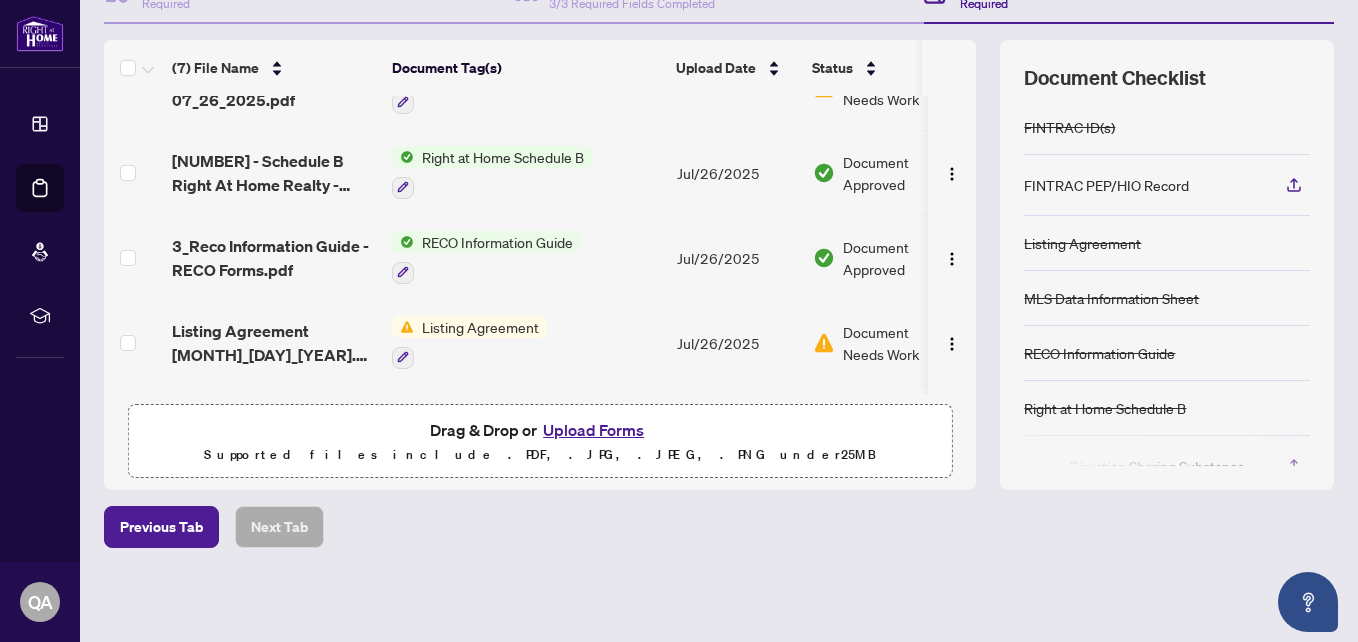 scroll, scrollTop: 0, scrollLeft: 0, axis: both 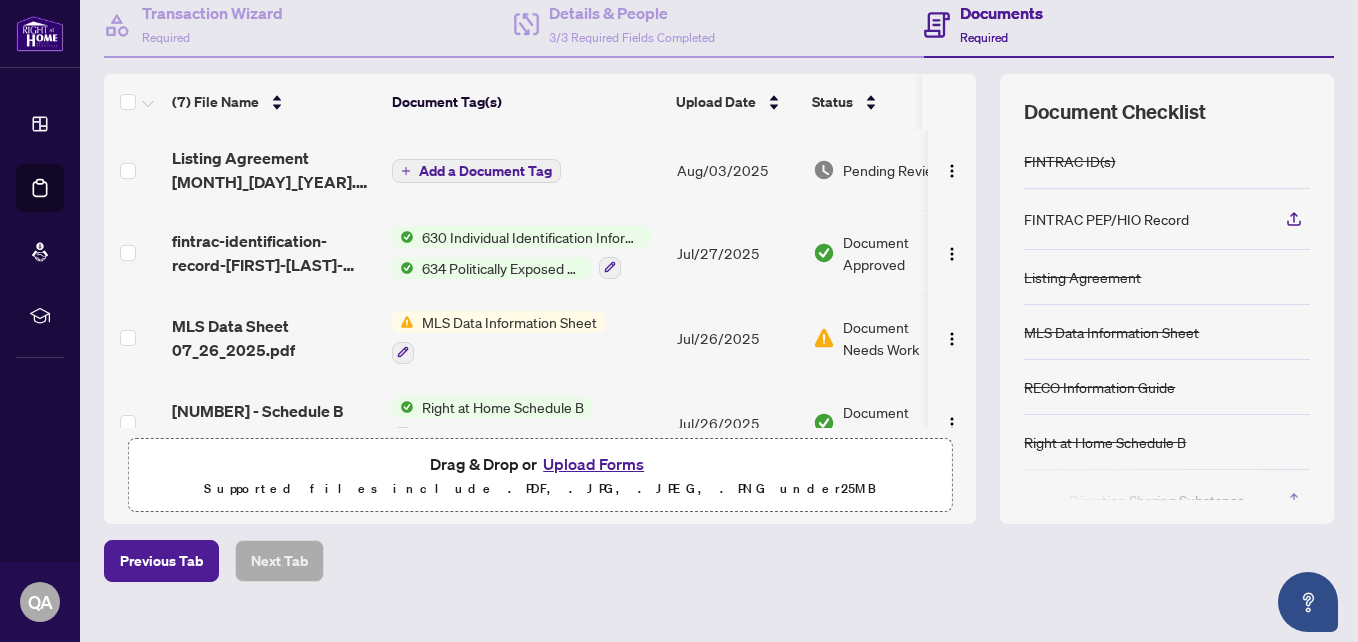 click on "Add a Document Tag" at bounding box center [485, 171] 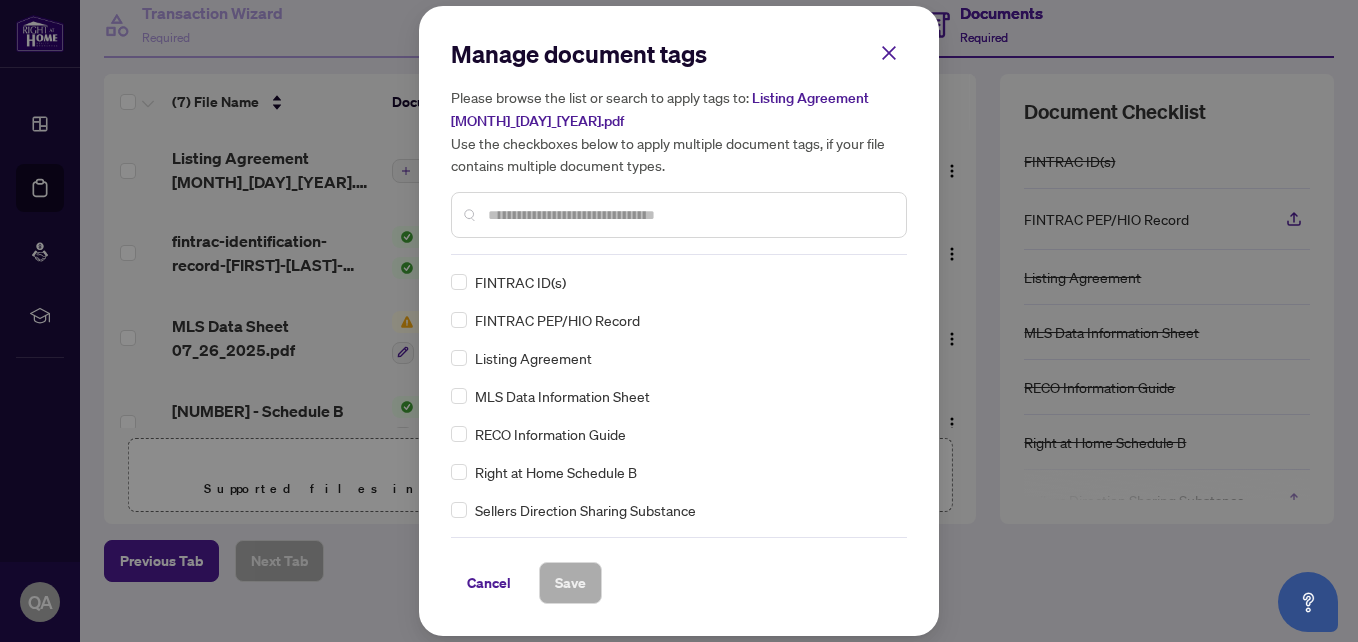 click on "Listing Agreement" at bounding box center (533, 358) 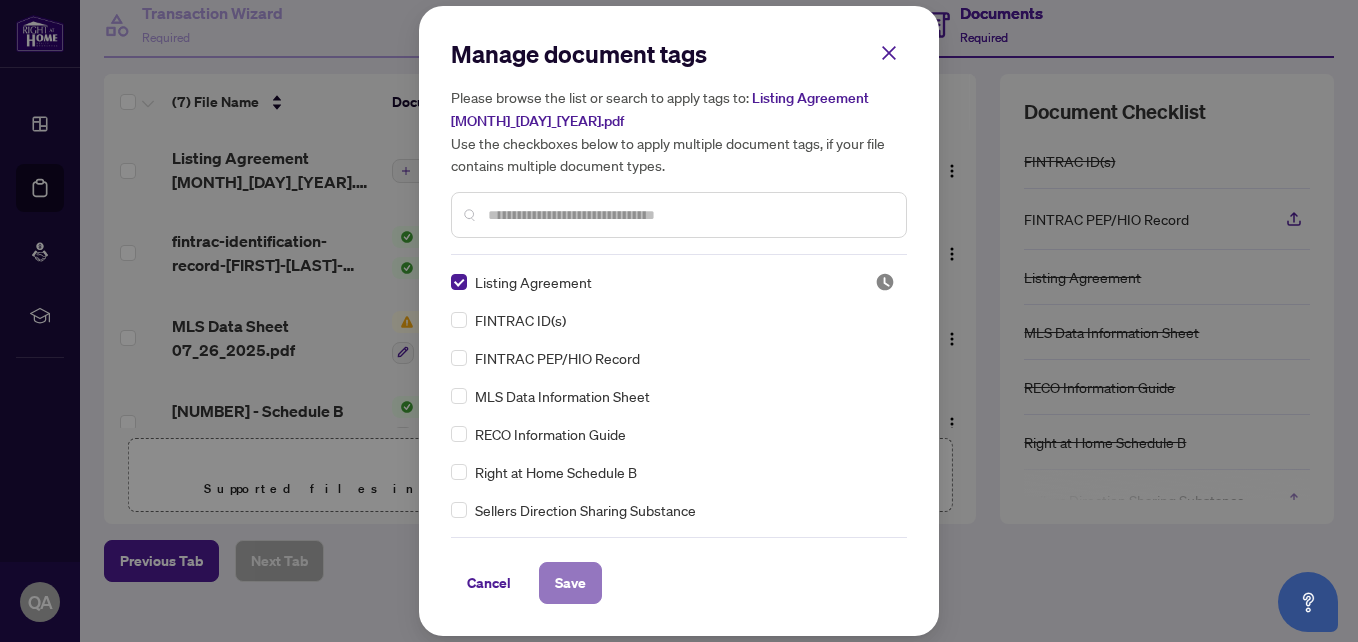 drag, startPoint x: 557, startPoint y: 589, endPoint x: 575, endPoint y: 563, distance: 31.622776 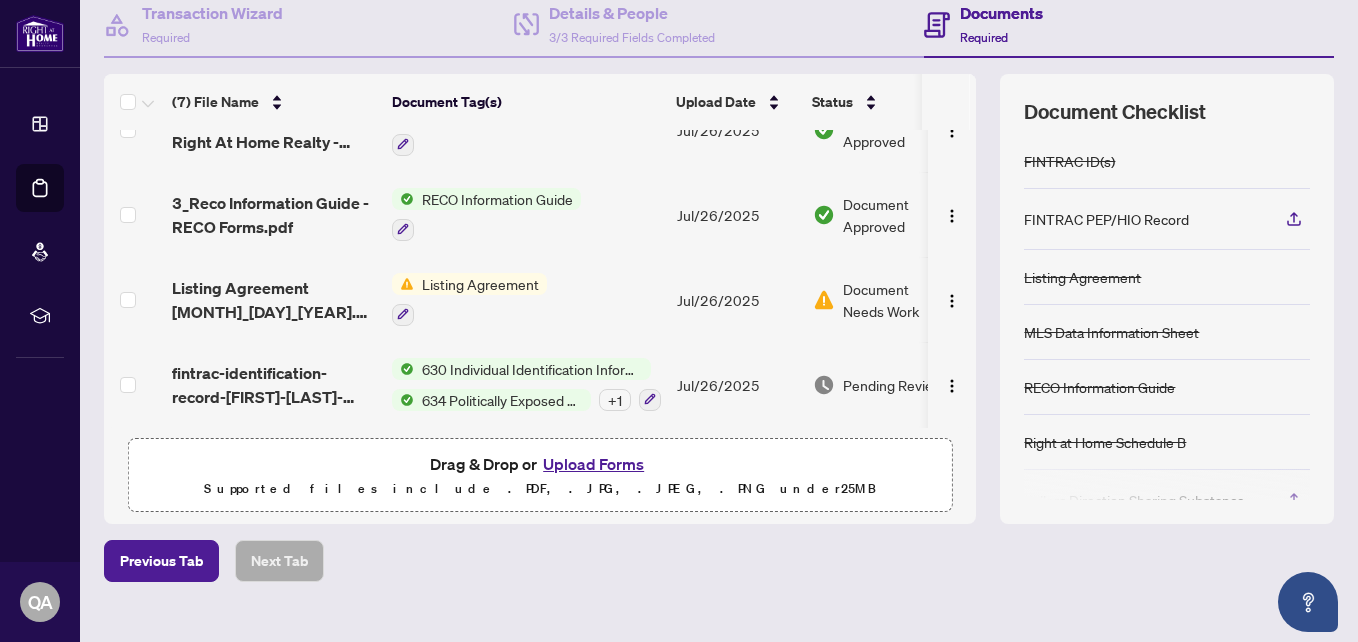 scroll, scrollTop: 301, scrollLeft: 0, axis: vertical 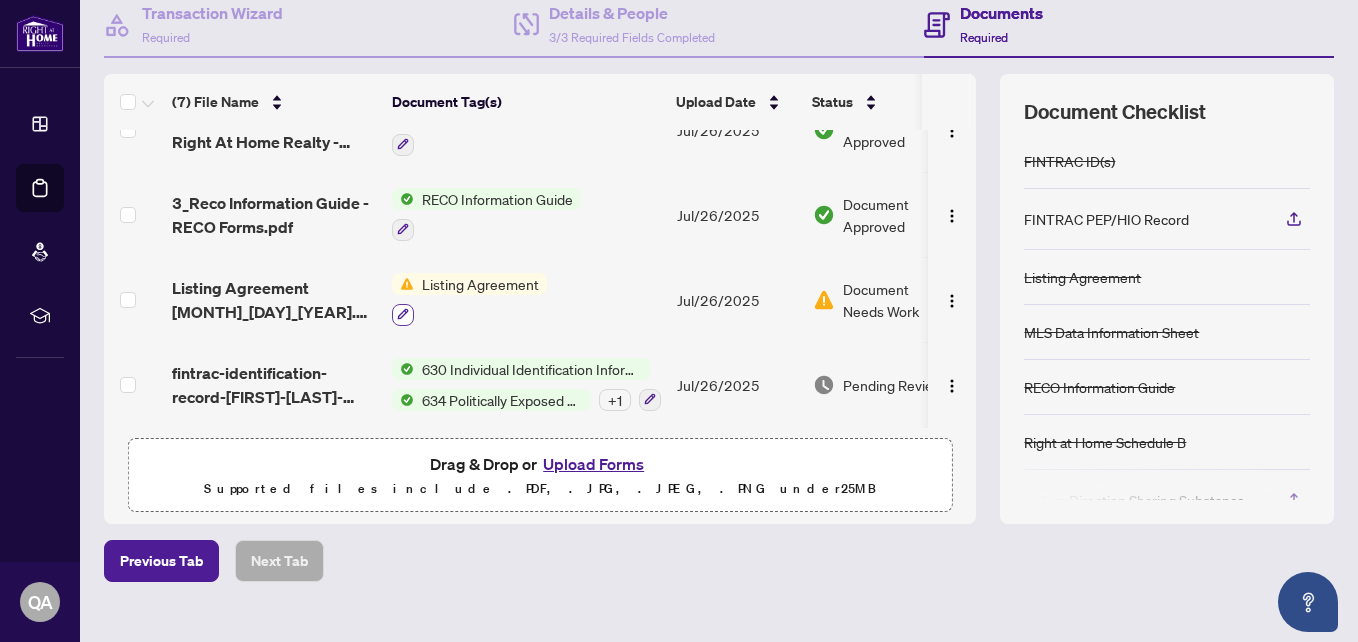click 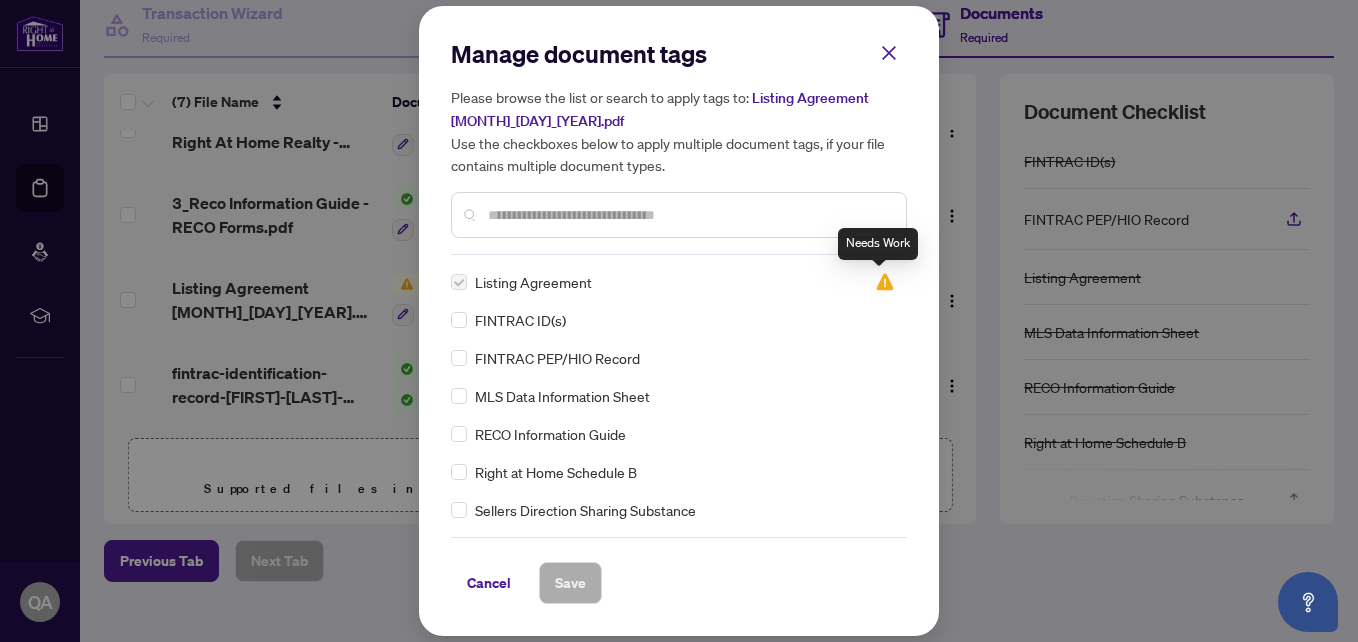 click at bounding box center [885, 282] 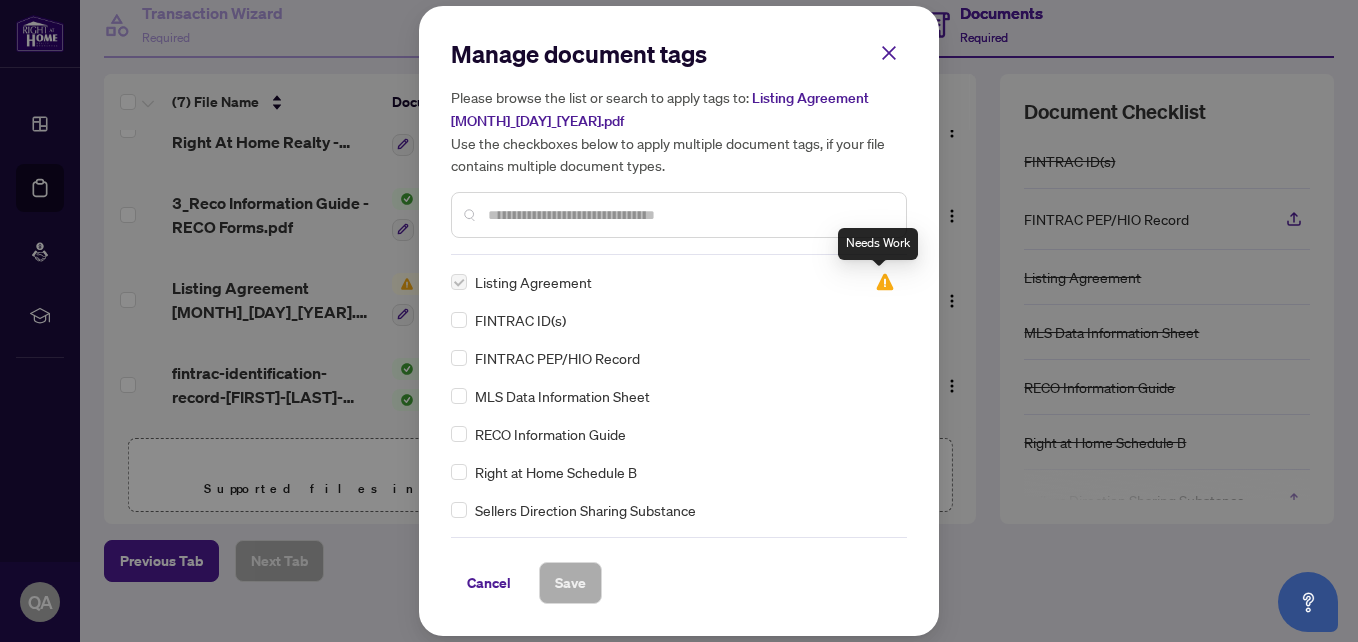 click at bounding box center (885, 282) 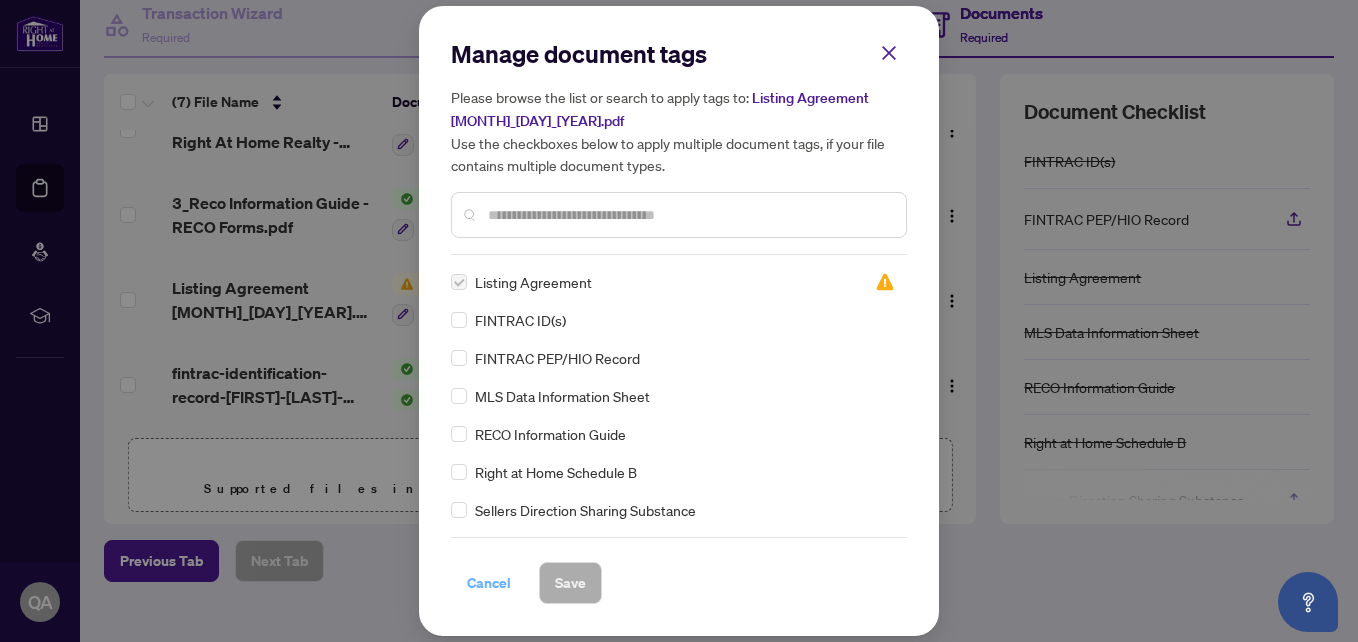 click on "Cancel" at bounding box center [489, 583] 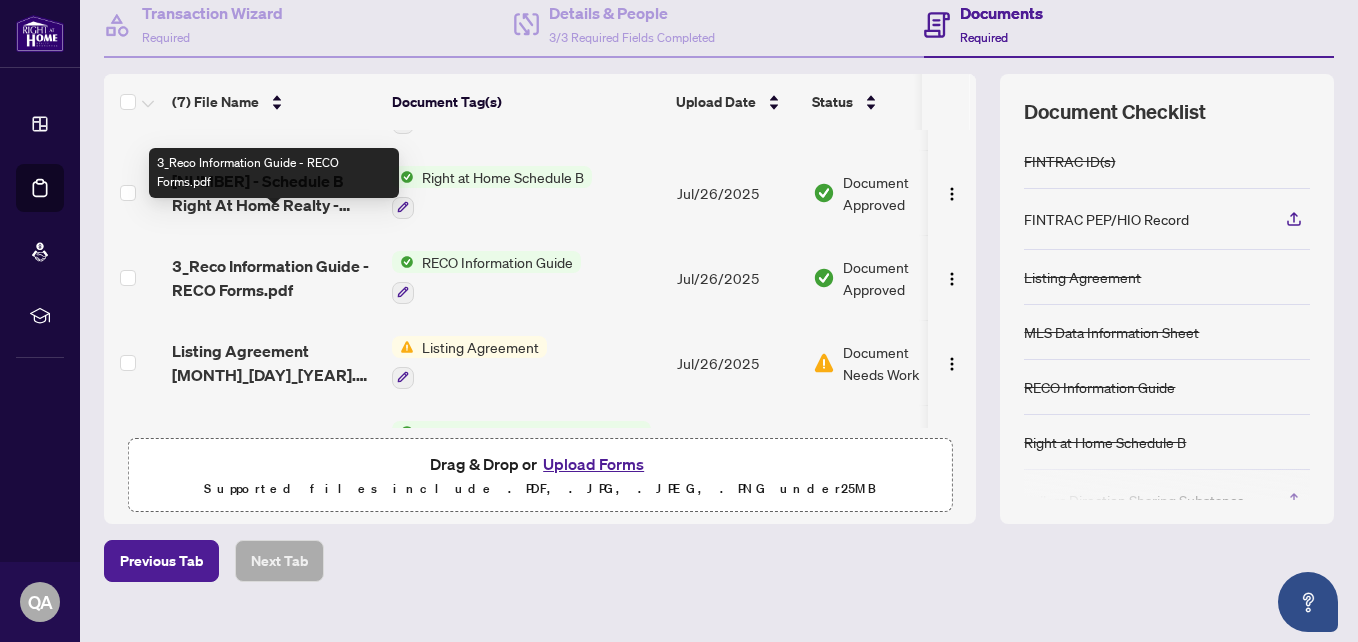 scroll, scrollTop: 201, scrollLeft: 0, axis: vertical 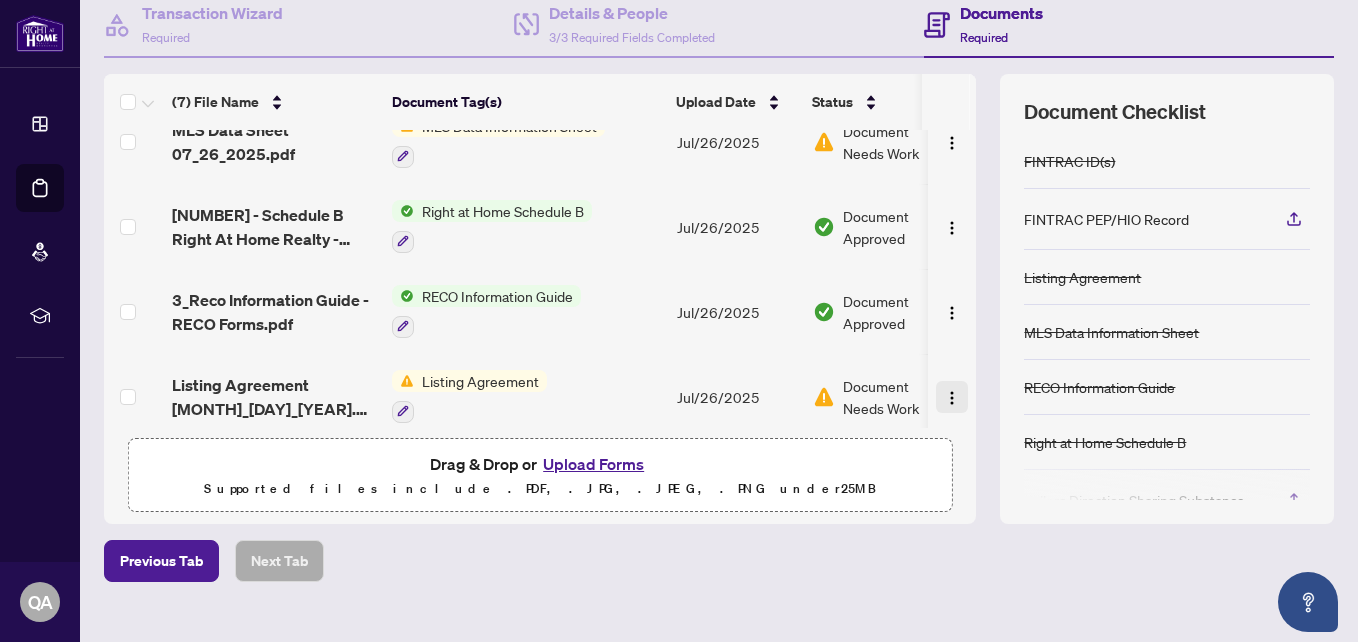 click at bounding box center (952, 398) 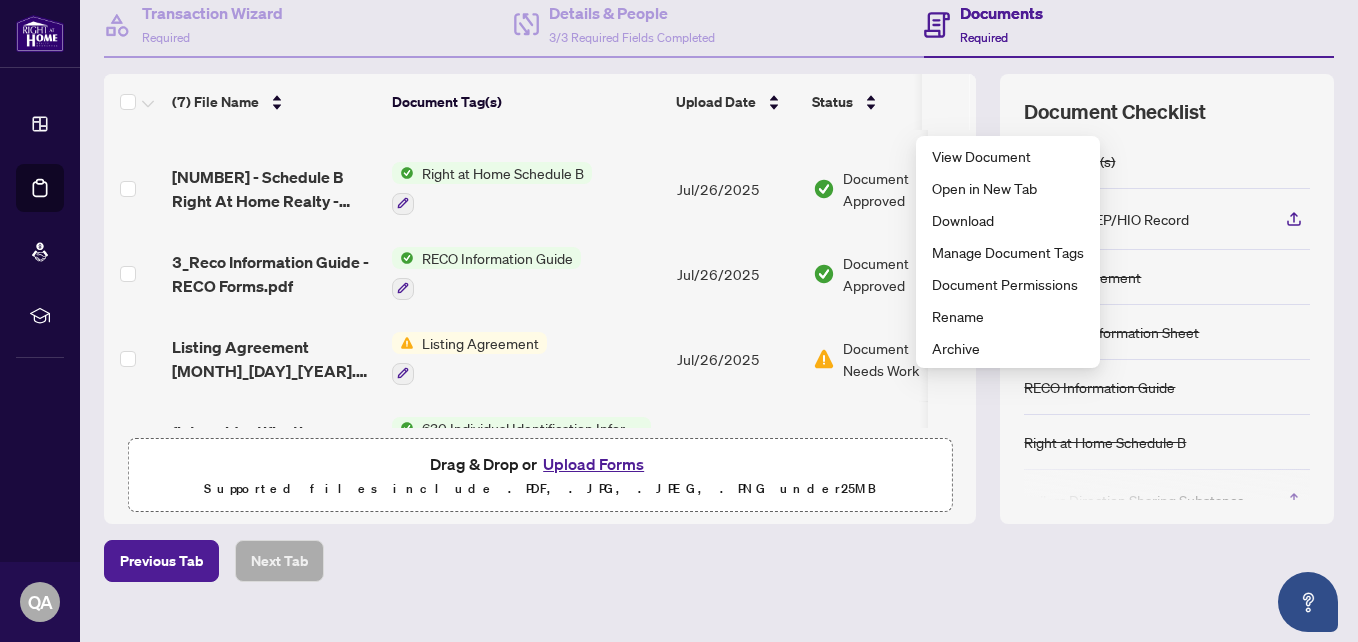 scroll, scrollTop: 301, scrollLeft: 0, axis: vertical 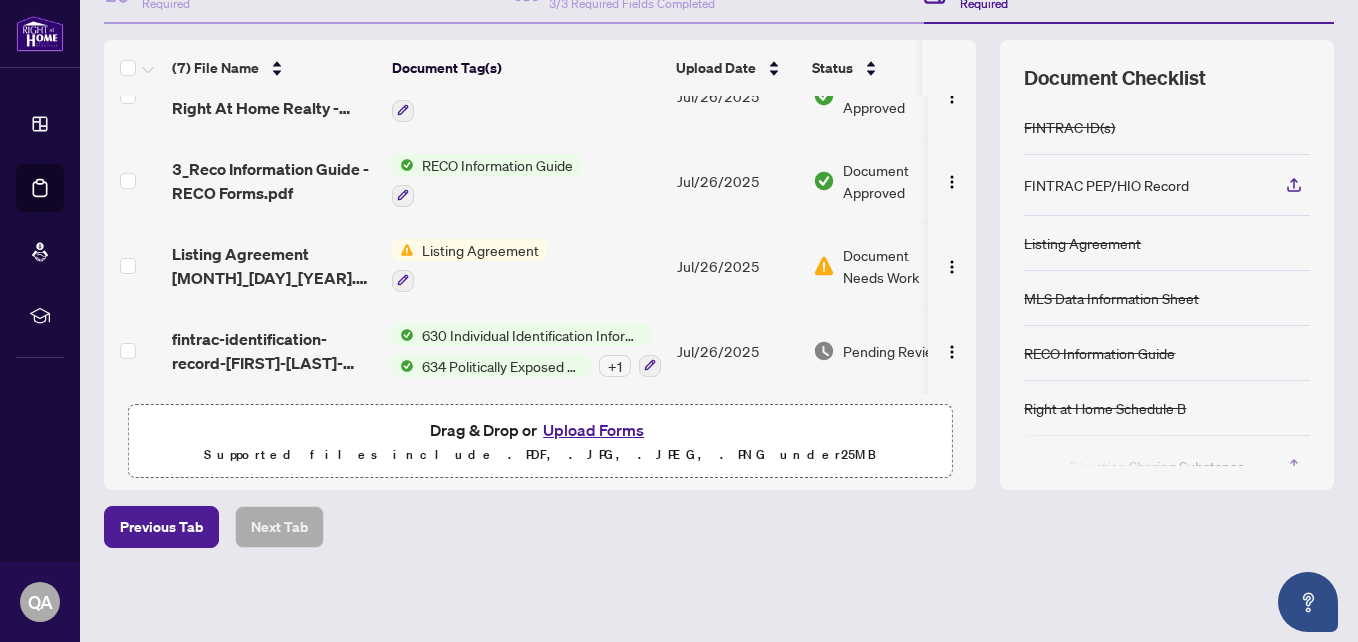 click on "Upload Forms" at bounding box center [593, 430] 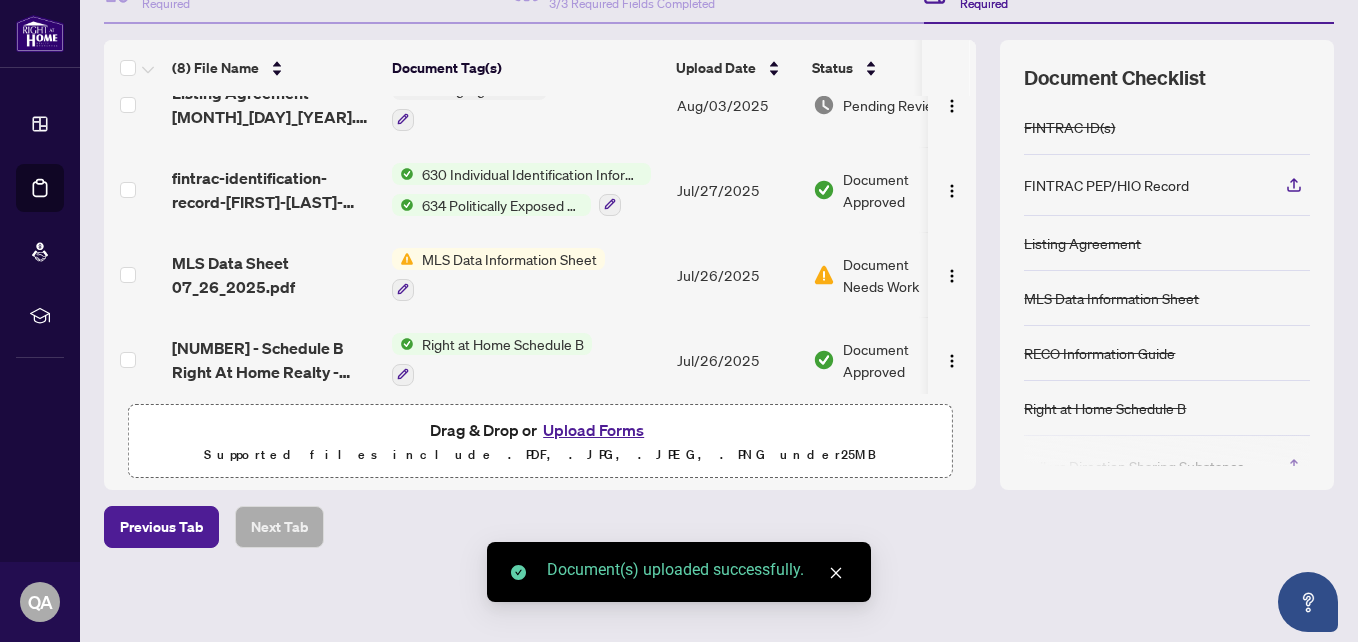 scroll, scrollTop: 0, scrollLeft: 0, axis: both 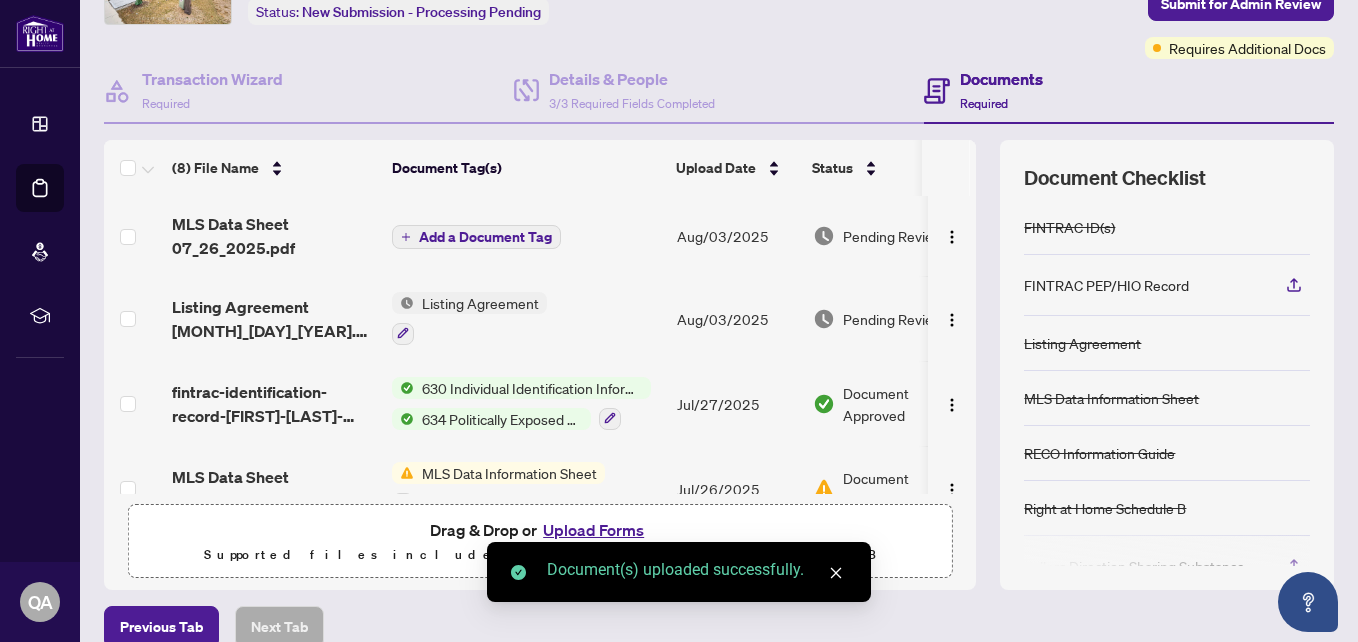 click on "Add a Document Tag" at bounding box center [485, 237] 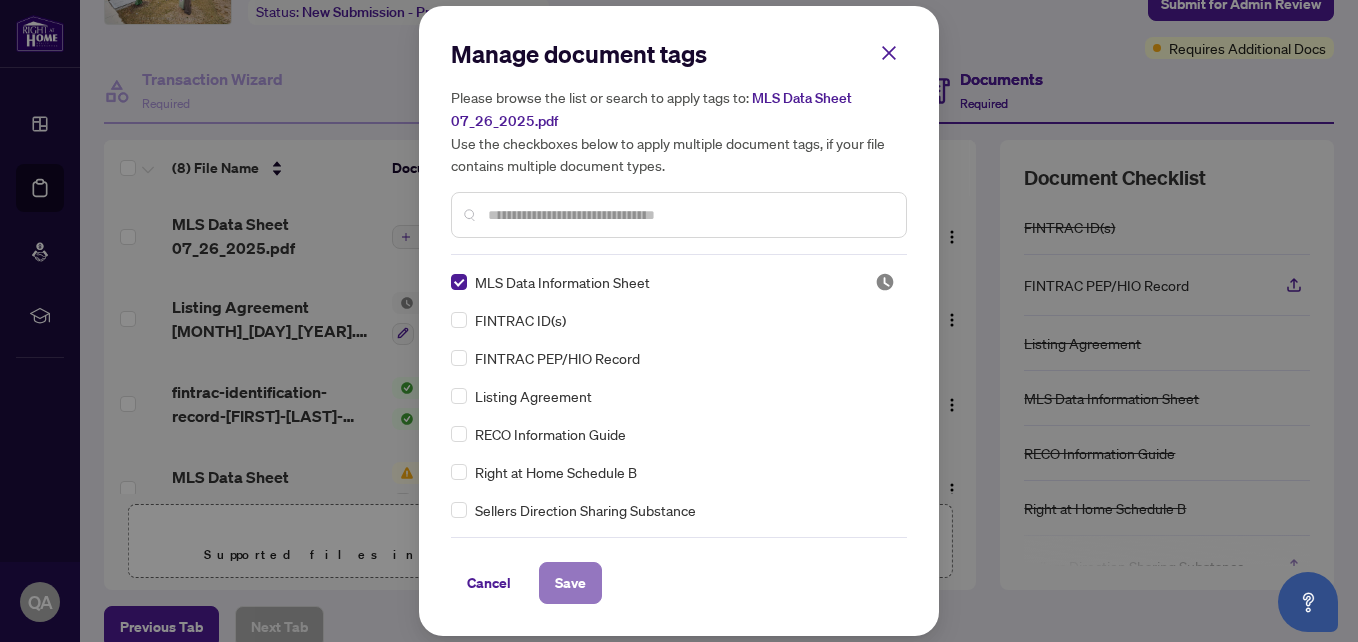 click on "Save" at bounding box center (570, 583) 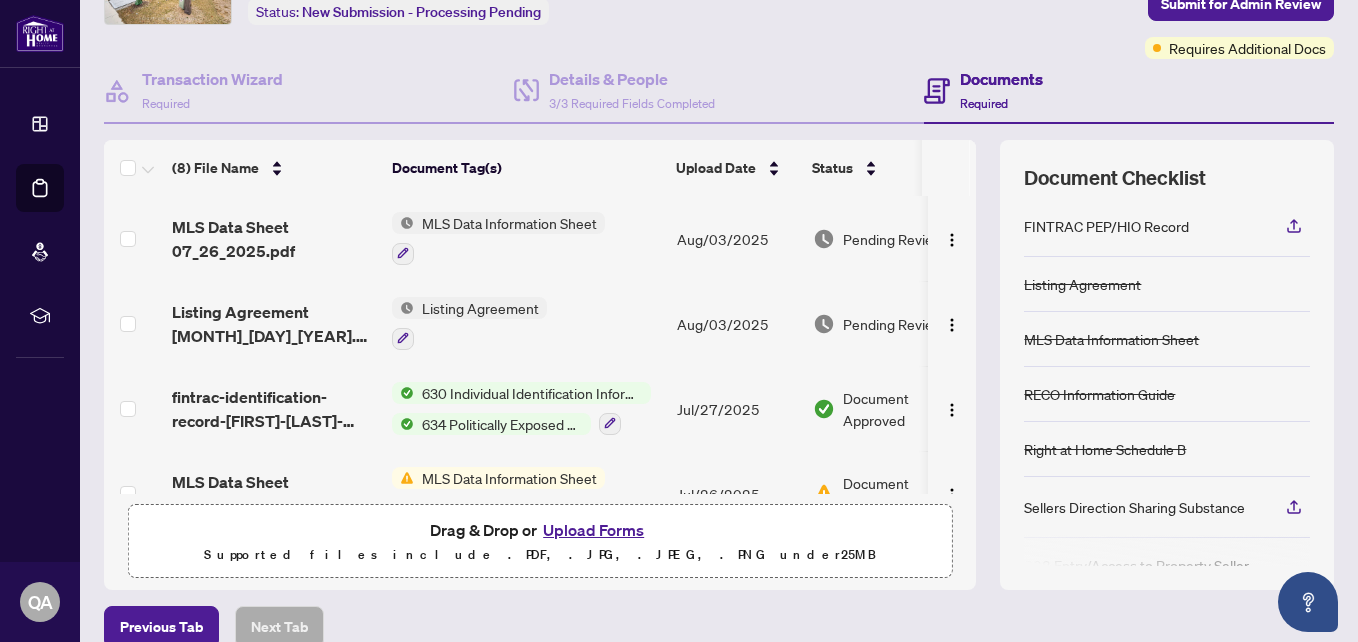 scroll, scrollTop: 192, scrollLeft: 0, axis: vertical 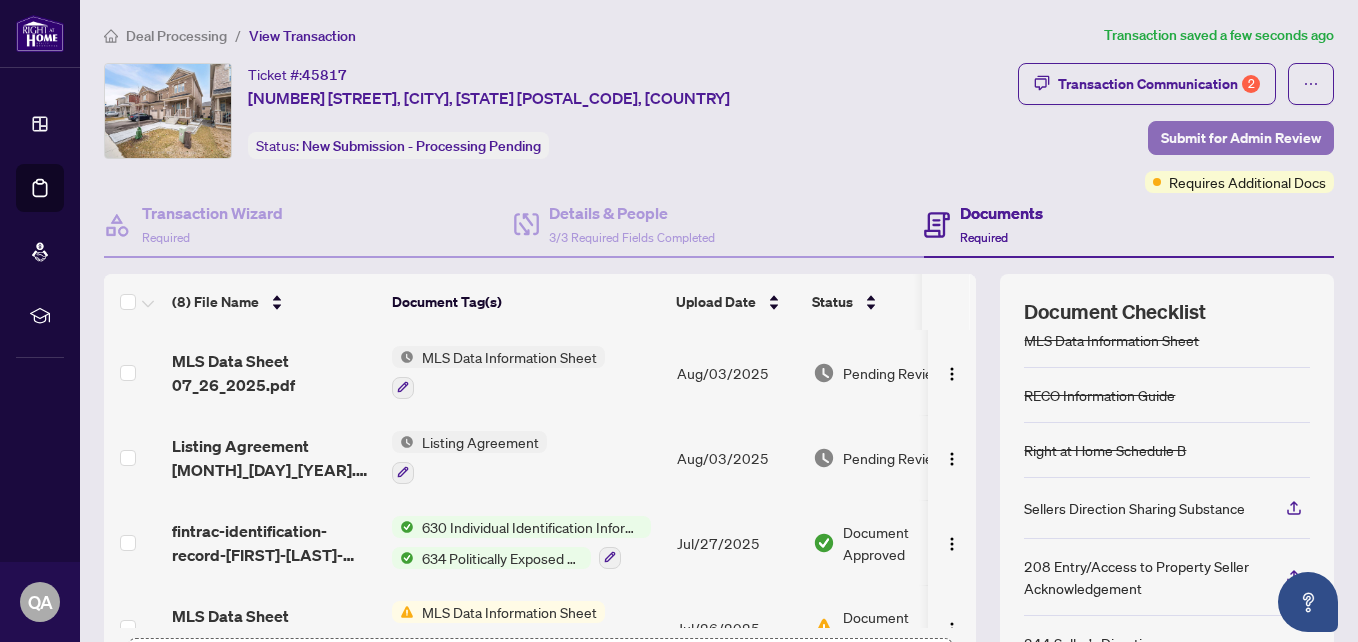 click on "Submit for Admin Review" at bounding box center (1241, 138) 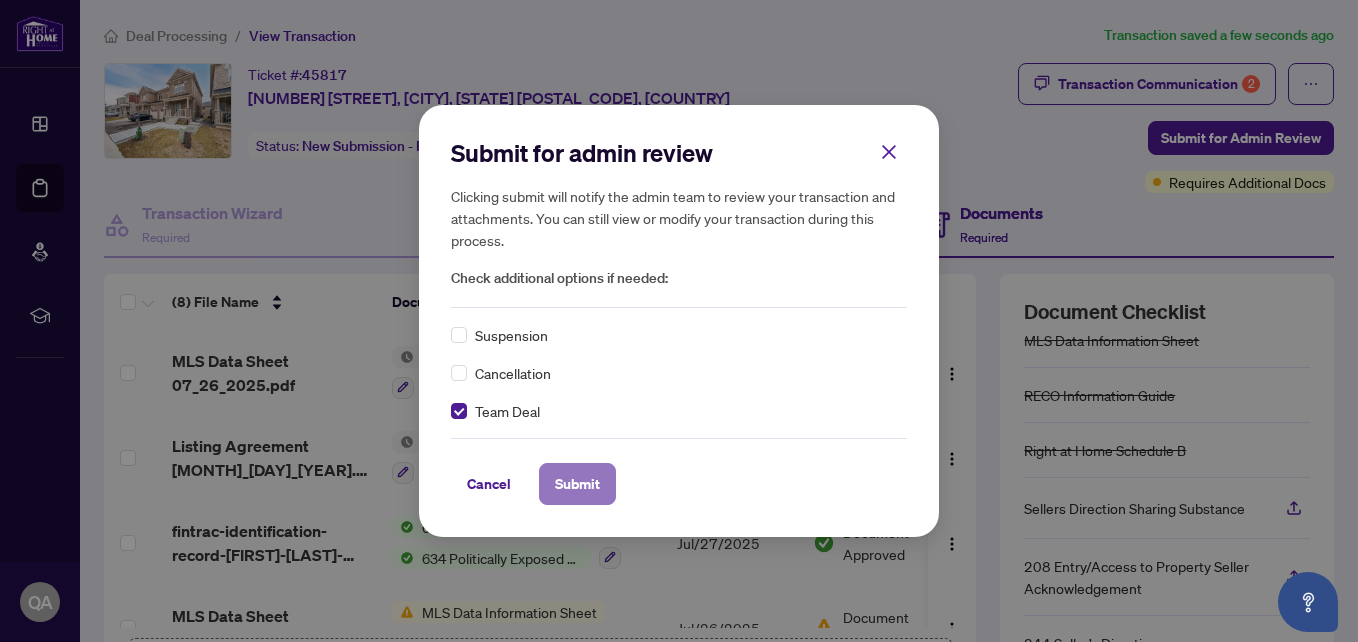 click on "Submit" at bounding box center [577, 484] 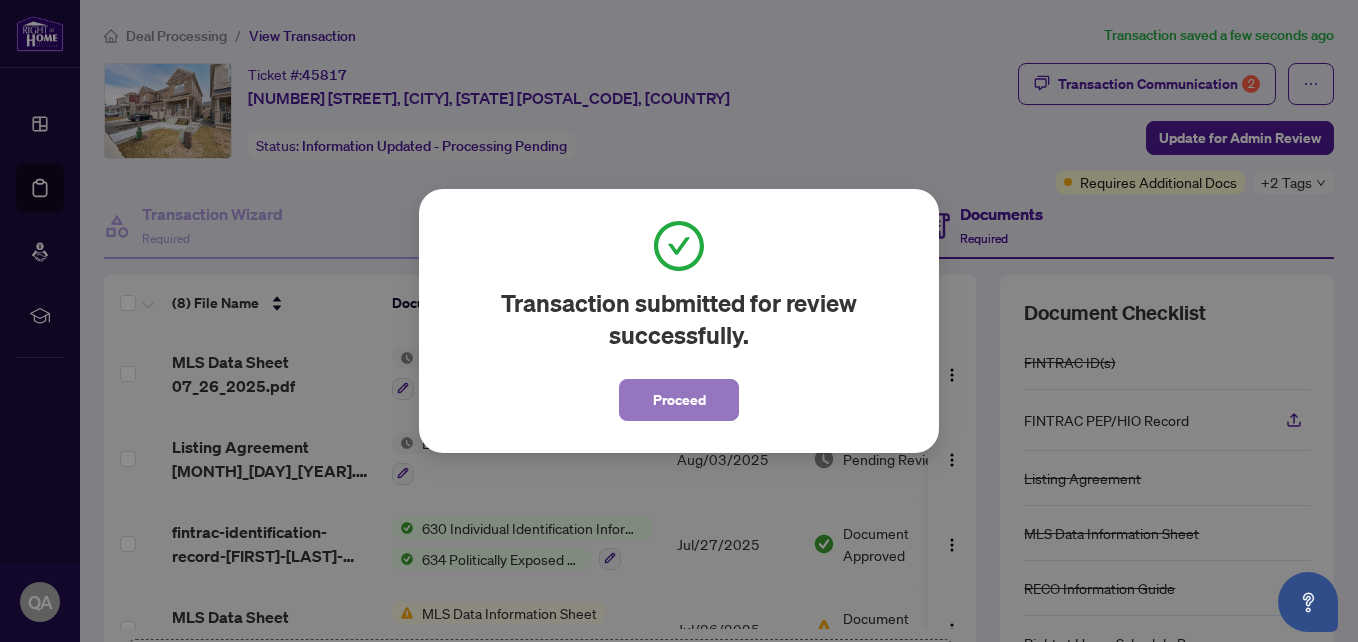 click on "Proceed" at bounding box center [679, 400] 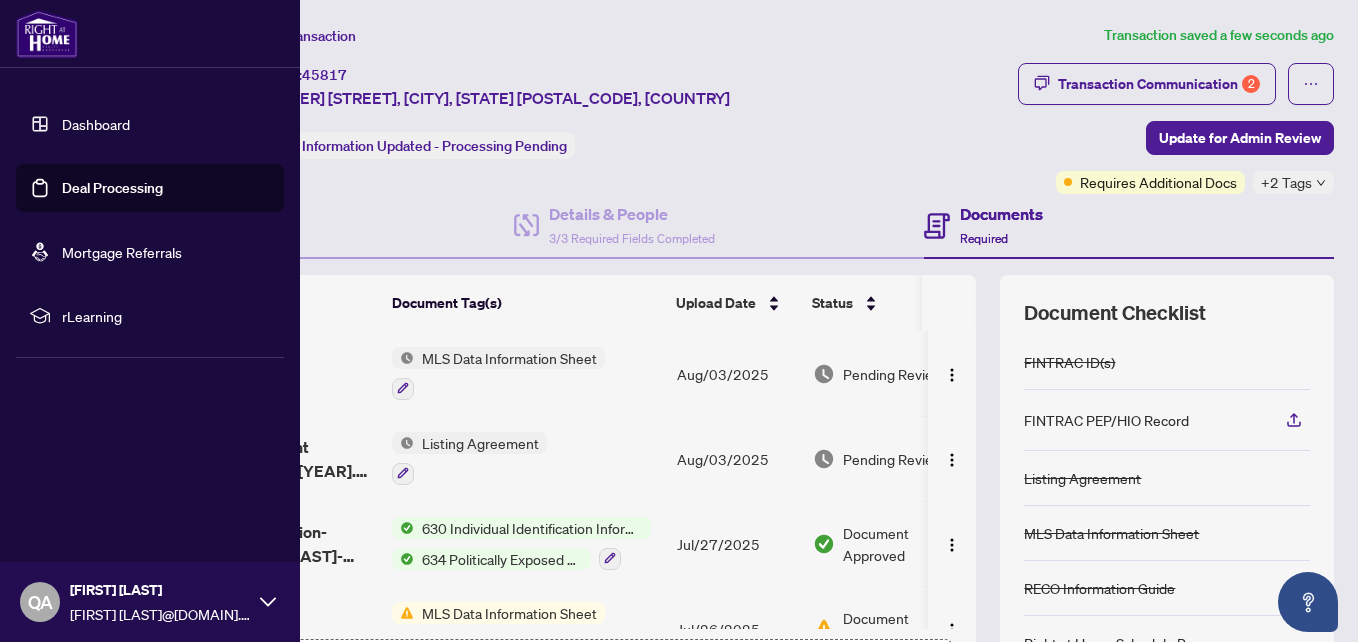 drag, startPoint x: 94, startPoint y: 186, endPoint x: 277, endPoint y: 198, distance: 183.39302 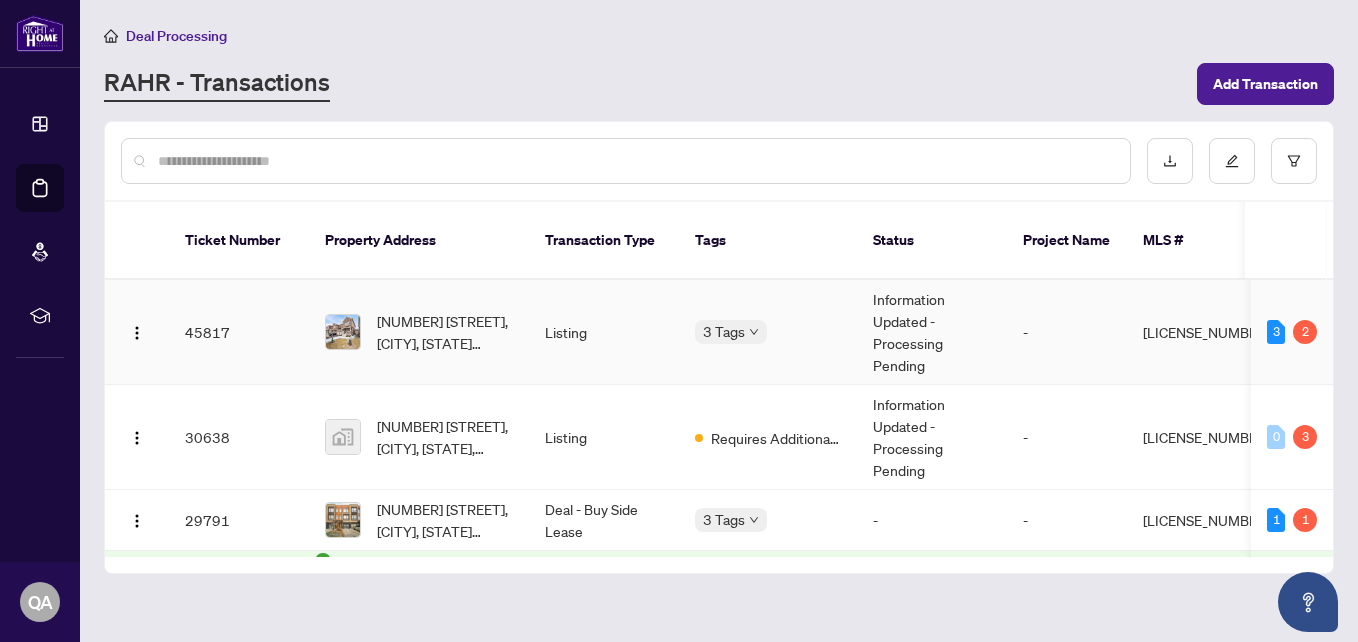 click on "Listing" at bounding box center (604, 332) 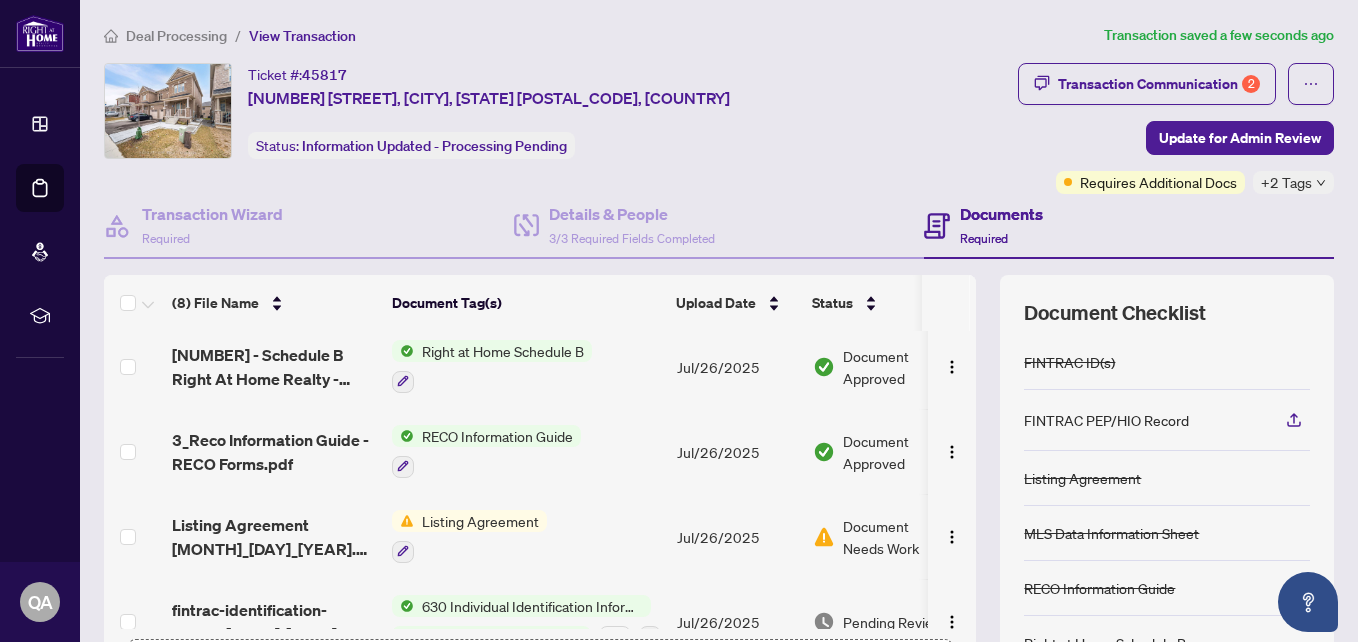 scroll, scrollTop: 385, scrollLeft: 0, axis: vertical 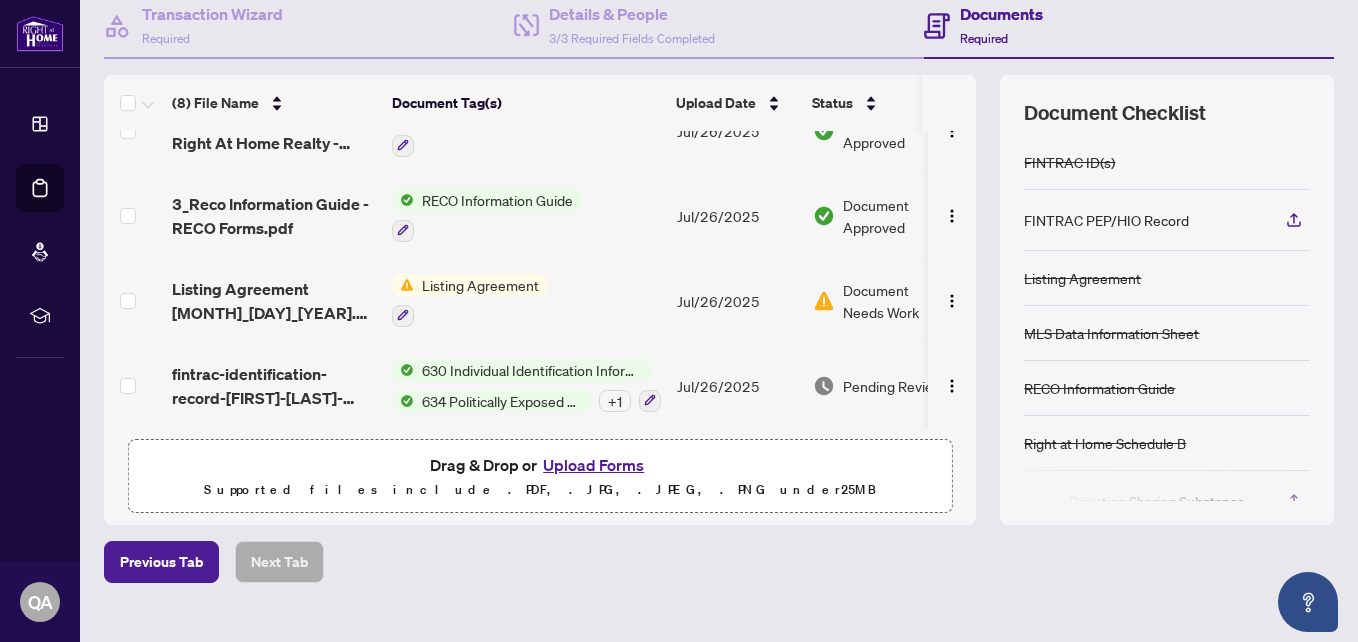 click on "Upload Forms" at bounding box center (593, 465) 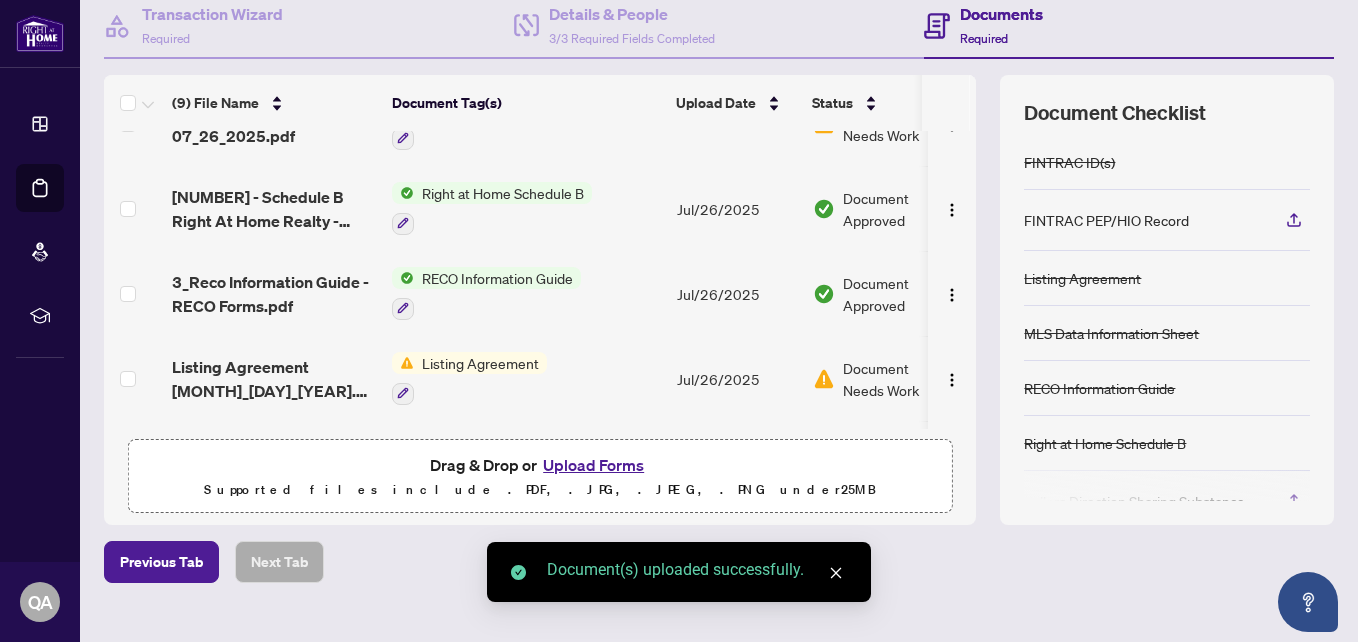 scroll, scrollTop: 0, scrollLeft: 0, axis: both 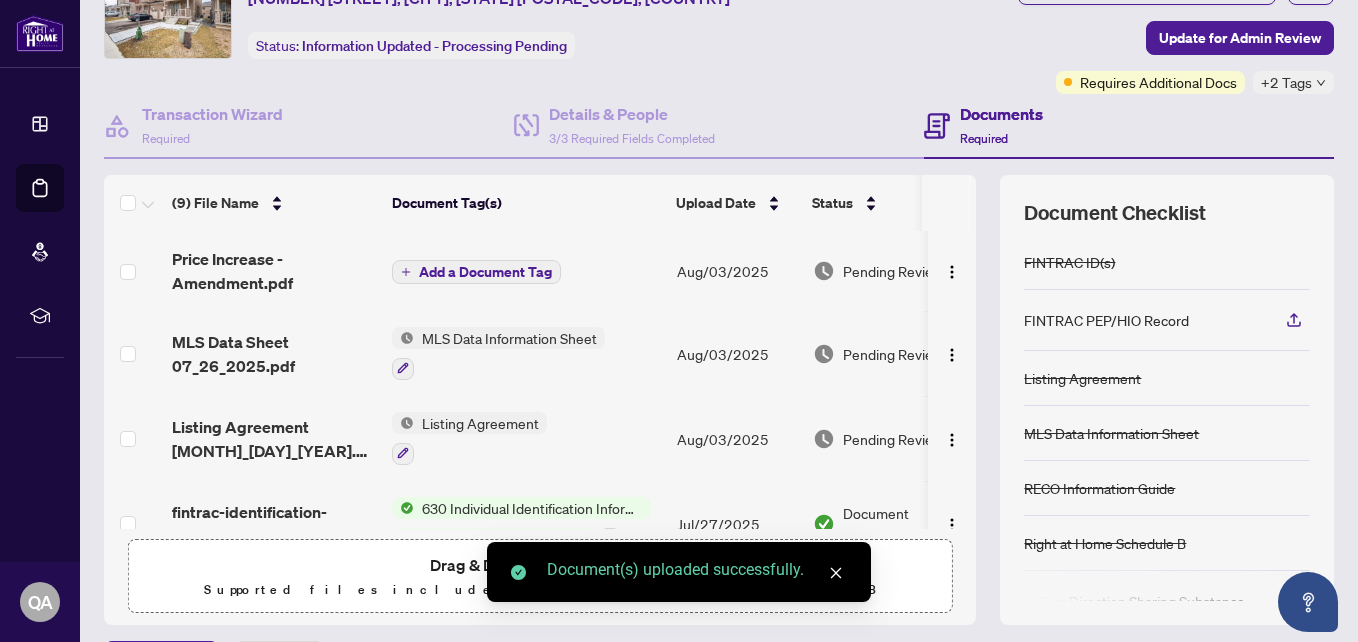 click on "Add a Document Tag" at bounding box center [485, 272] 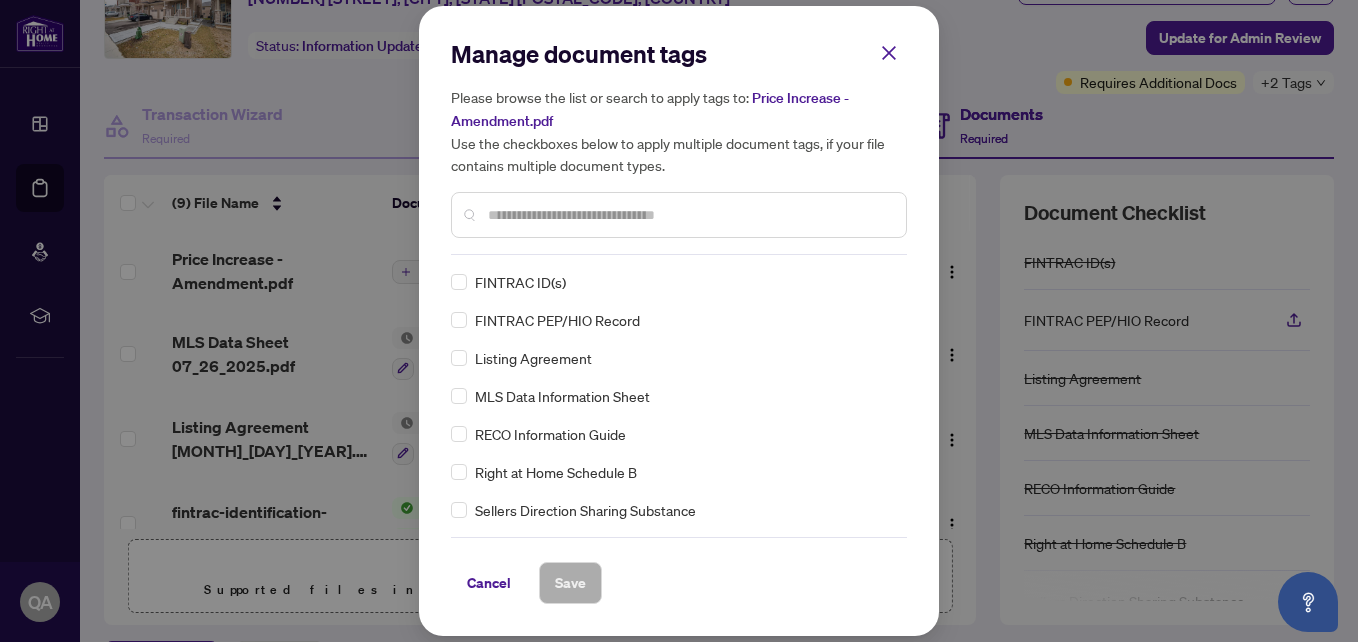 click on "Manage document tags Please browse the list or search to apply tags to:   Price Increase - Amendment.pdf   Use the checkboxes below to apply multiple document tags, if your file contains multiple document types.   FINTRAC ID(s) FINTRAC PEP/HIO Record Listing Agreement MLS Data Information Sheet RECO Information Guide Right at Home Schedule B Sellers Direction Sharing Substance 208 Entry/Access to Property Seller Acknowledgement 244 Seller’s Direction re: Property/Offers 1st Page of the APS Advance Paperwork Agent Correspondence Agreement of Assignment of Purchase and Sale Agreement of Purchase and Sale Agreement to Cooperate /Broker Referral Agreement to Lease Articles of Incorporation Back to Vendor Letter Belongs to Another Transaction Builder's Consent Buyer Designated Representation Agreement Buyer Designated Representation Agreement Buyers Lawyer Information Certificate of Estate Trustee(s) Client Refused to Sign Closing Date Change Co-op Brokerage Commission Statement Co-op EFT Commission Adjustment" at bounding box center (679, 321) 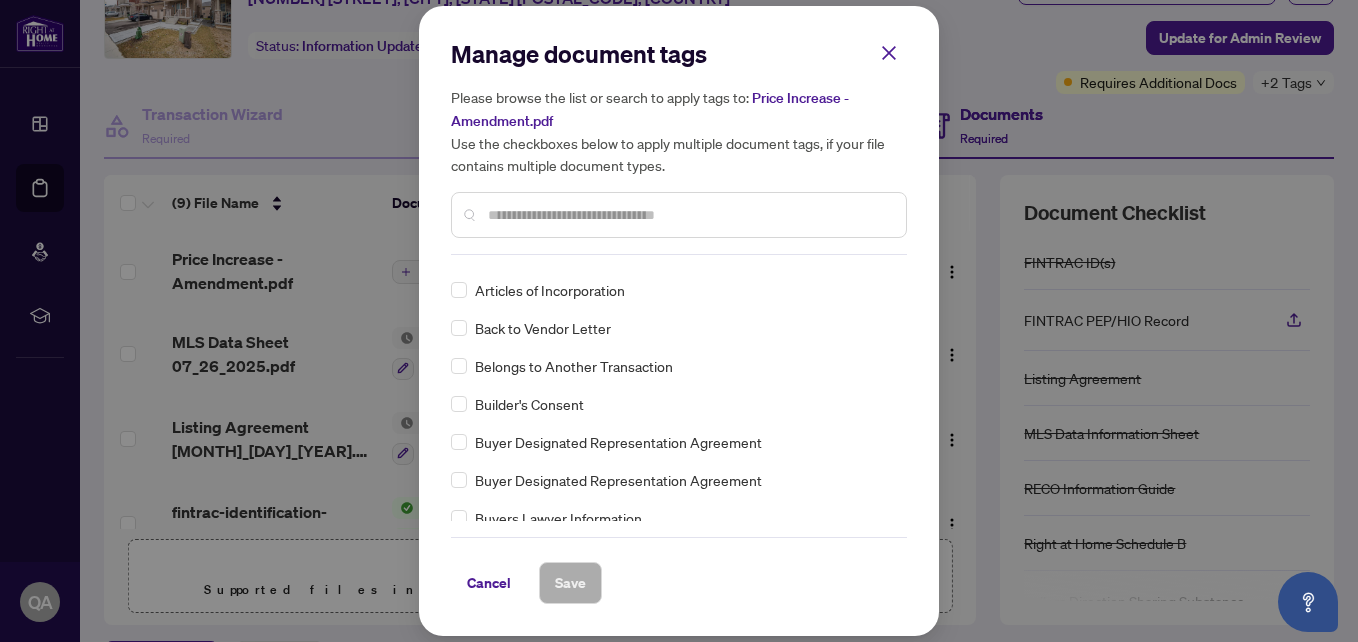 scroll, scrollTop: 700, scrollLeft: 0, axis: vertical 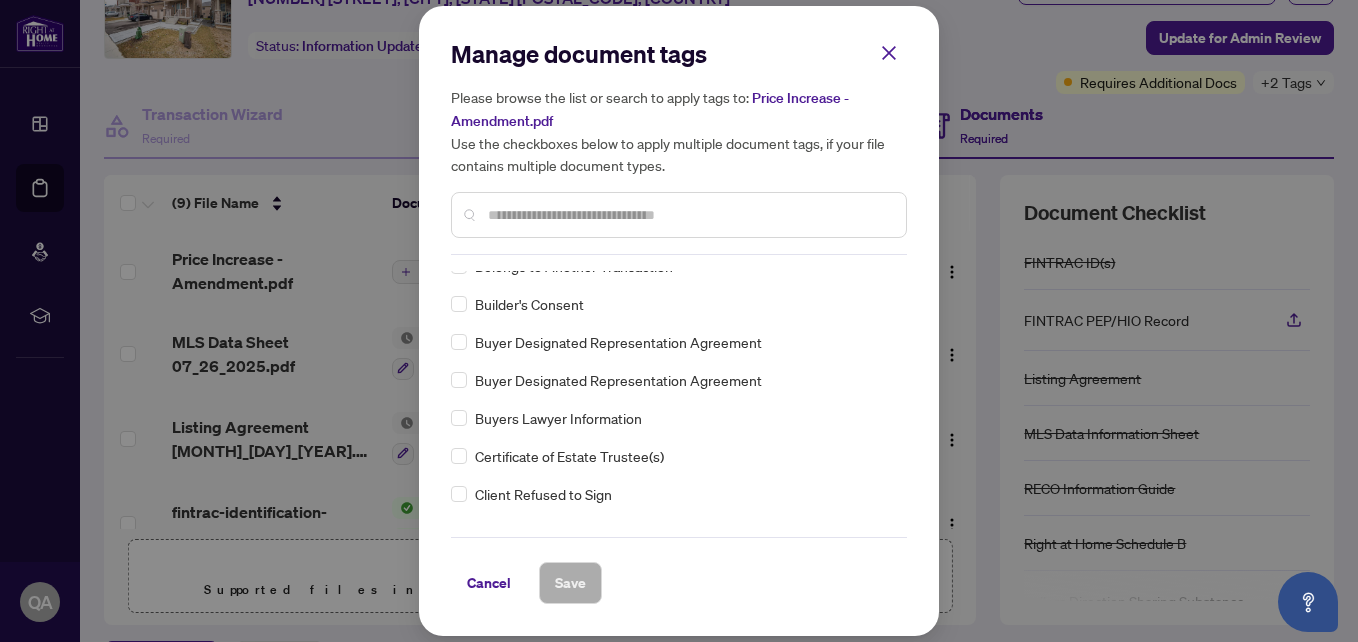 click on "Manage document tags Please browse the list or search to apply tags to:   Price Increase - Amendment.pdf   Use the checkboxes below to apply multiple document tags, if your file contains multiple document types.   FINTRAC ID(s) FINTRAC PEP/HIO Record Listing Agreement MLS Data Information Sheet RECO Information Guide Right at Home Schedule B Sellers Direction Sharing Substance 208 Entry/Access to Property Seller Acknowledgement 244 Seller’s Direction re: Property/Offers 1st Page of the APS Advance Paperwork Agent Correspondence Agreement of Assignment of Purchase and Sale Agreement of Purchase and Sale Agreement to Cooperate /Broker Referral Agreement to Lease Articles of Incorporation Back to Vendor Letter Belongs to Another Transaction Builder's Consent Buyer Designated Representation Agreement Buyer Designated Representation Agreement Buyers Lawyer Information Certificate of Estate Trustee(s) Client Refused to Sign Closing Date Change Co-op Brokerage Commission Statement Co-op EFT Commission Adjustment" at bounding box center (679, 321) 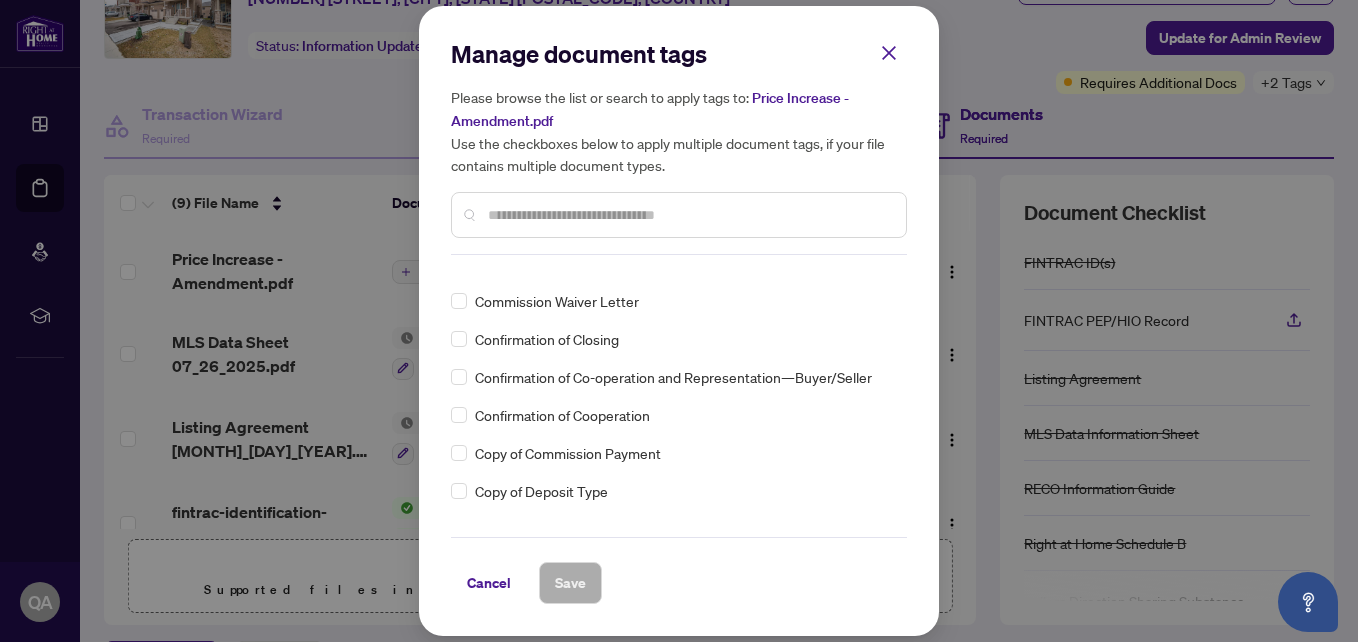 scroll, scrollTop: 1400, scrollLeft: 0, axis: vertical 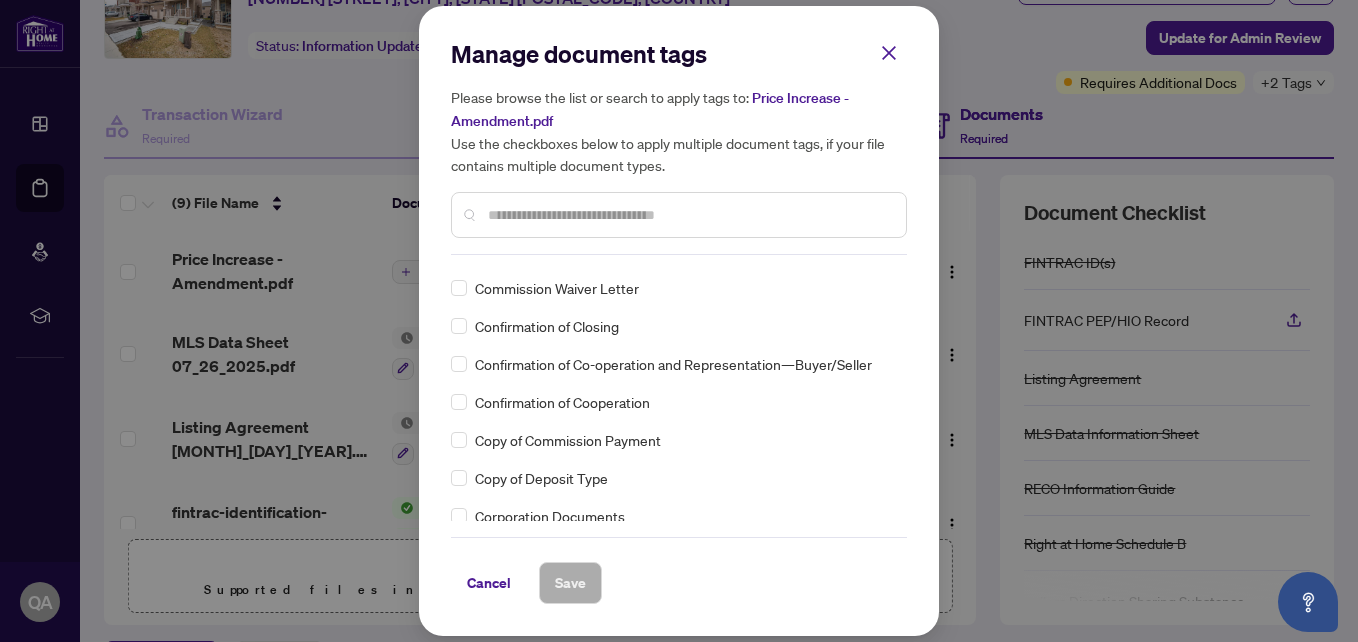 click at bounding box center [689, 215] 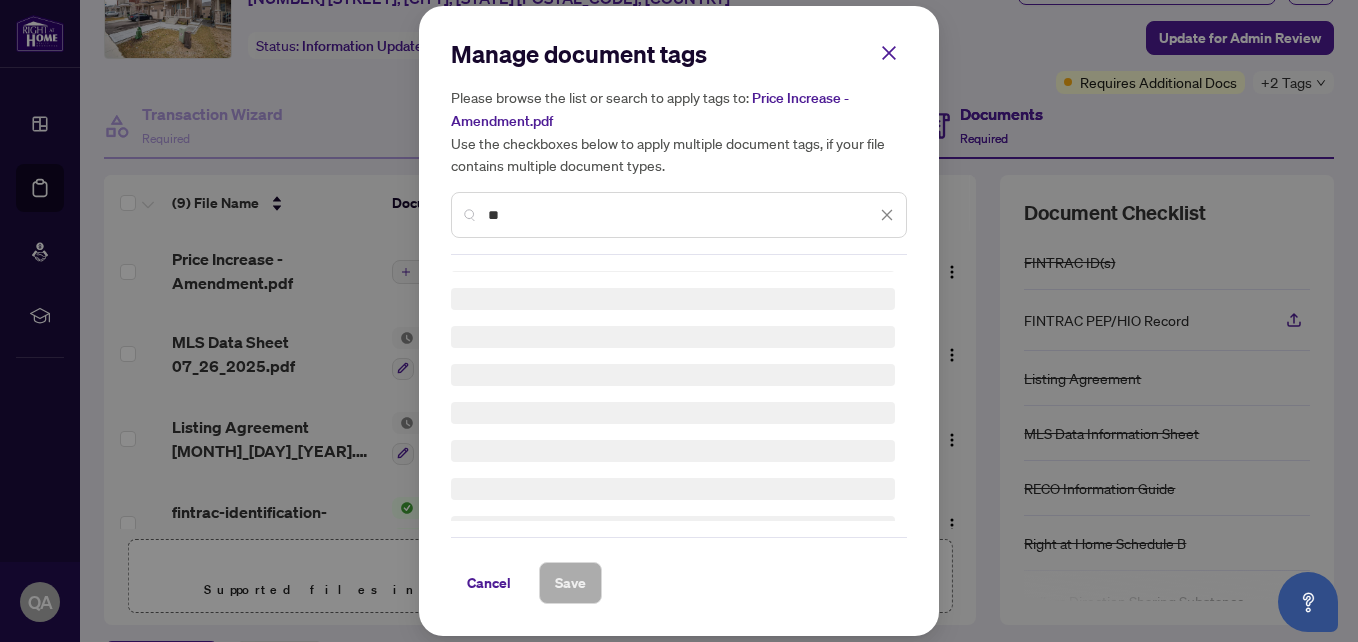 scroll, scrollTop: 0, scrollLeft: 0, axis: both 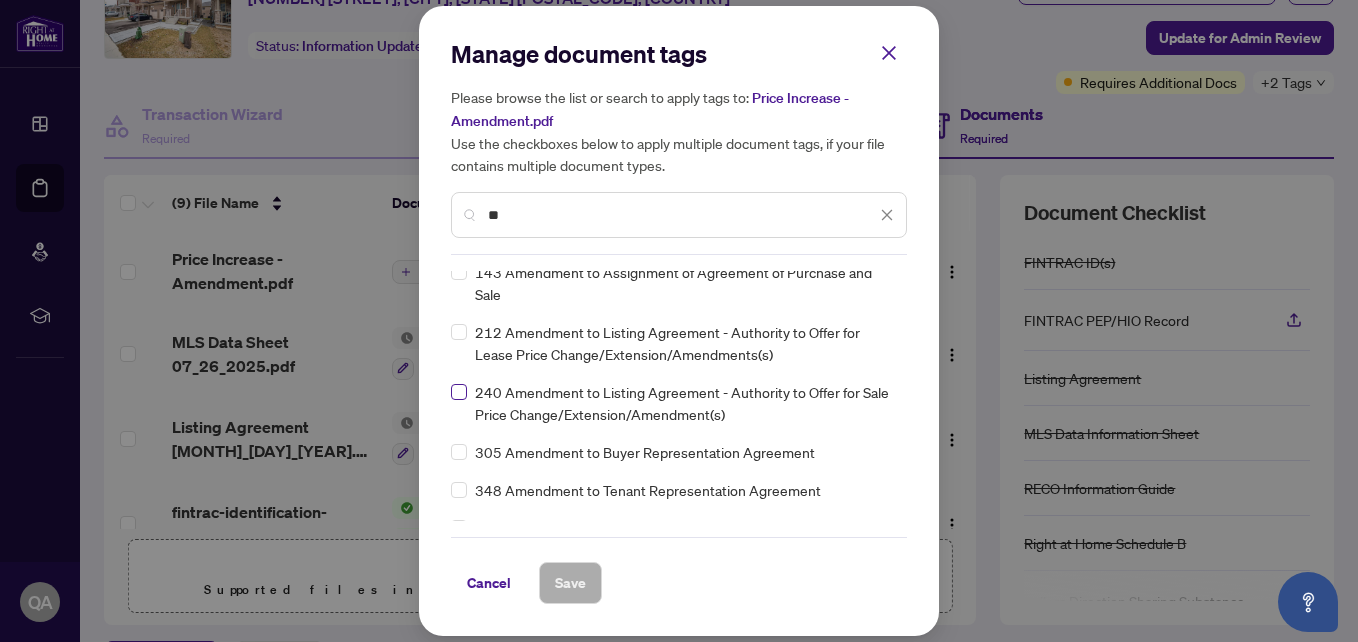 type on "**" 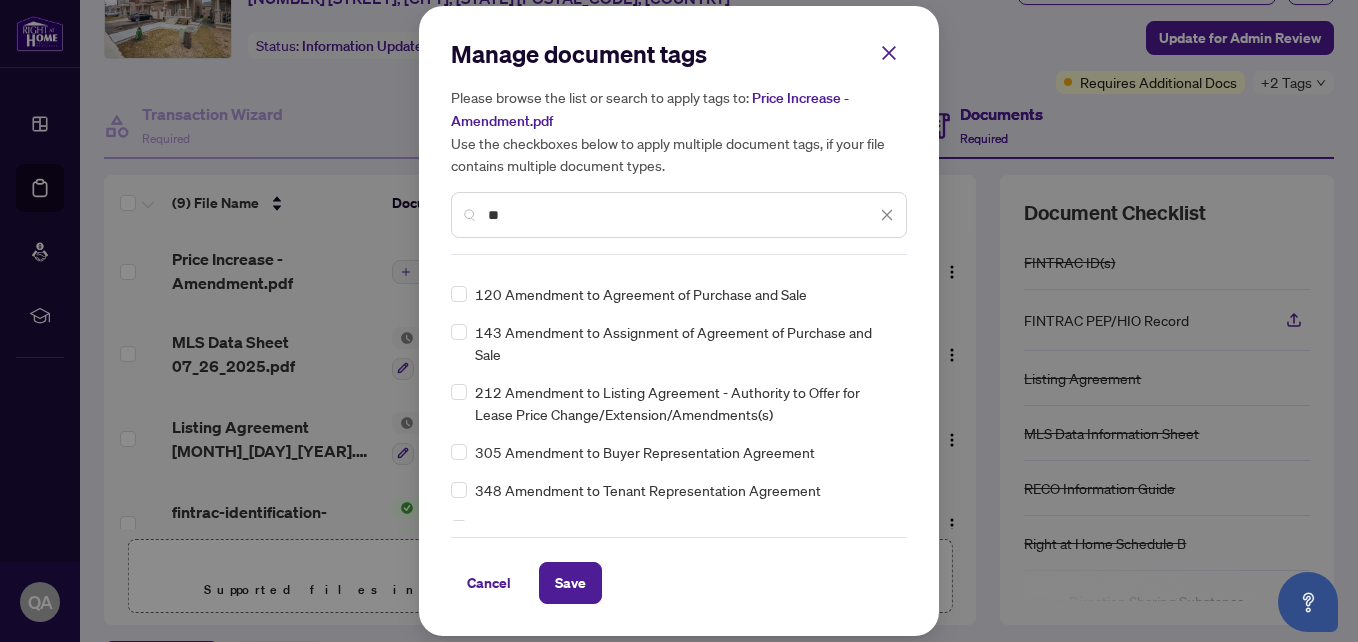 scroll, scrollTop: 0, scrollLeft: 0, axis: both 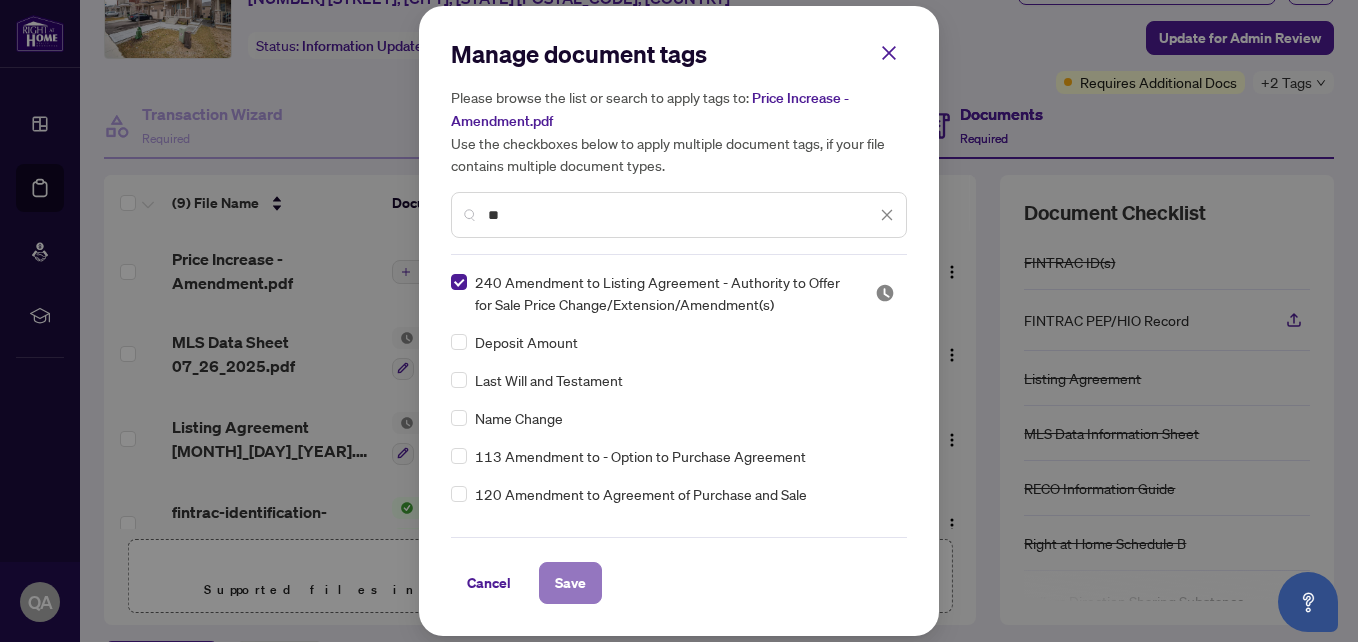 click on "Save" at bounding box center (570, 583) 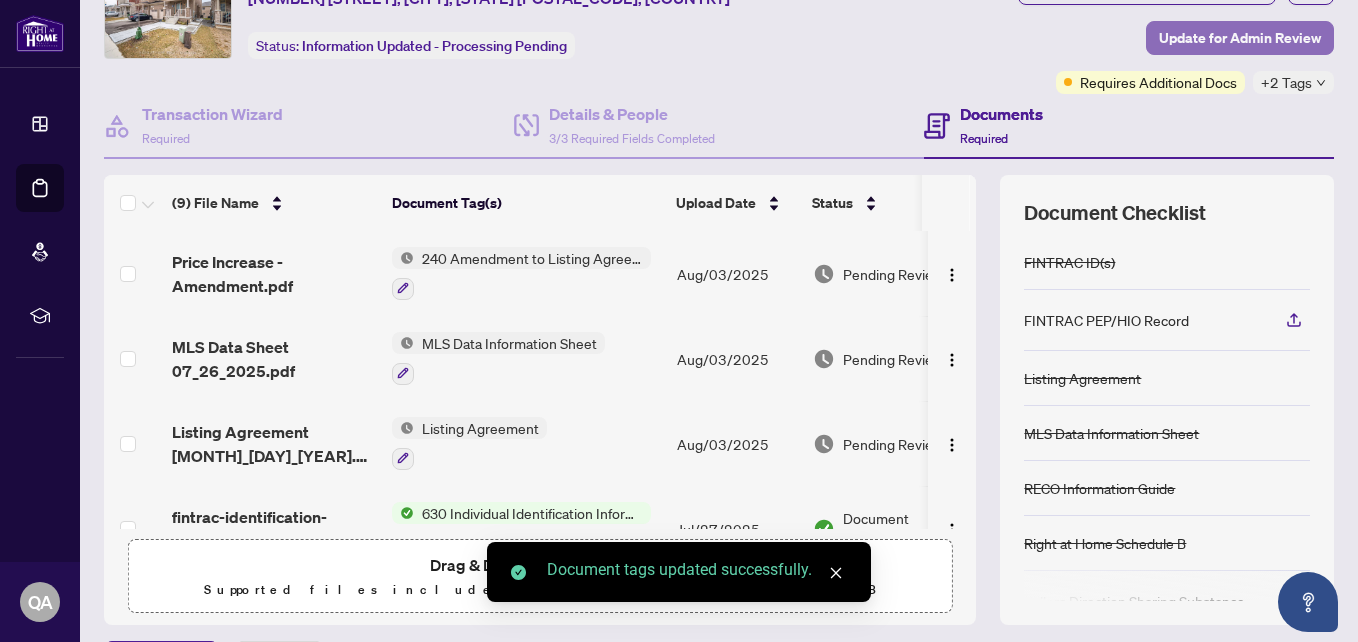 click on "Update for Admin Review" at bounding box center (1240, 38) 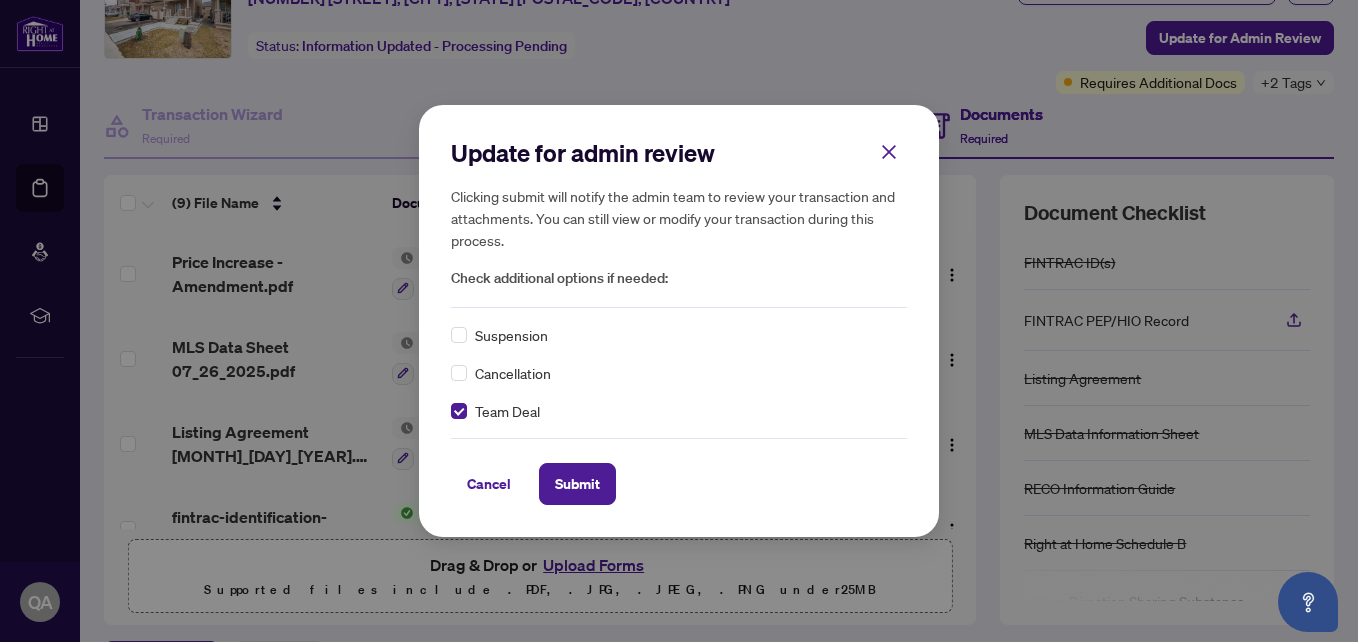 click on "Update for admin review Clicking submit will notify the admin team to review your transaction and attachments. You can still view or modify your transaction during this process.   Check additional options if needed: Suspension Cancellation Team Deal Cancel Submit Cancel OK" at bounding box center [679, 320] 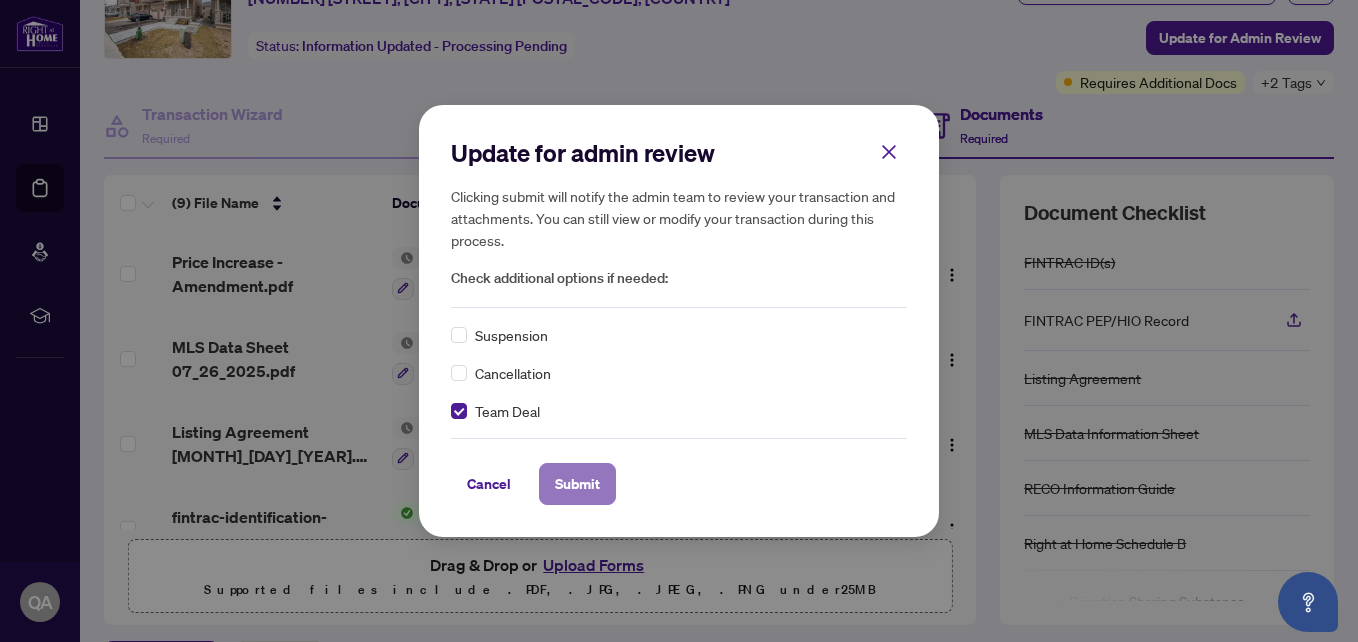 click on "Submit" at bounding box center (577, 484) 